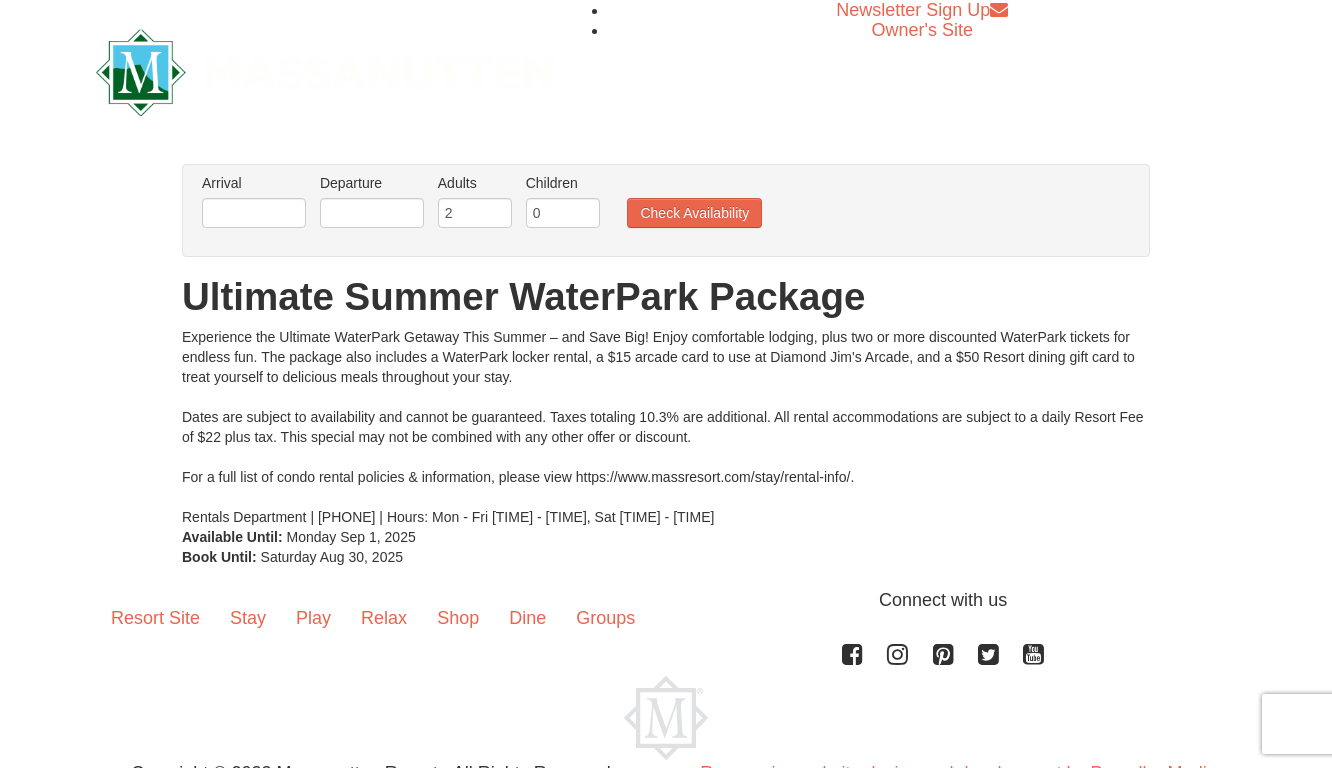 scroll, scrollTop: 0, scrollLeft: 0, axis: both 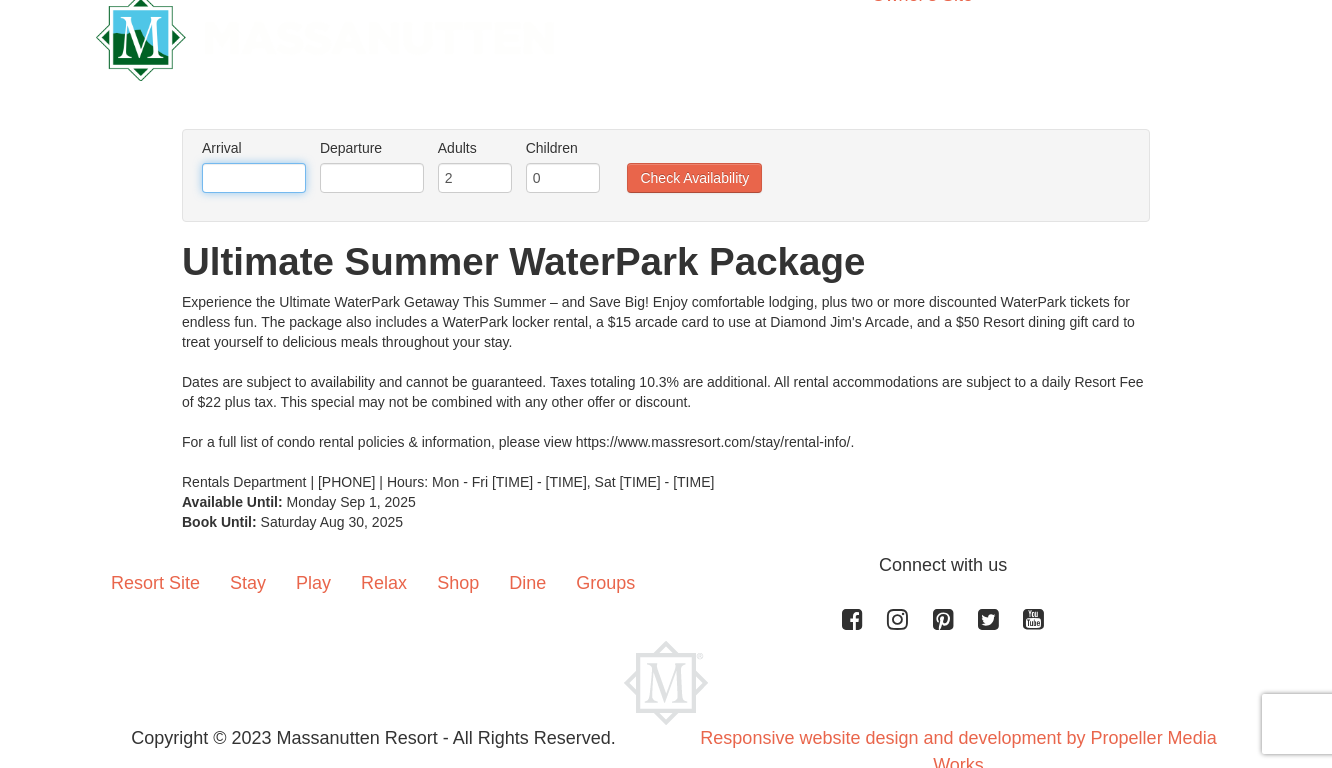 click at bounding box center (254, 178) 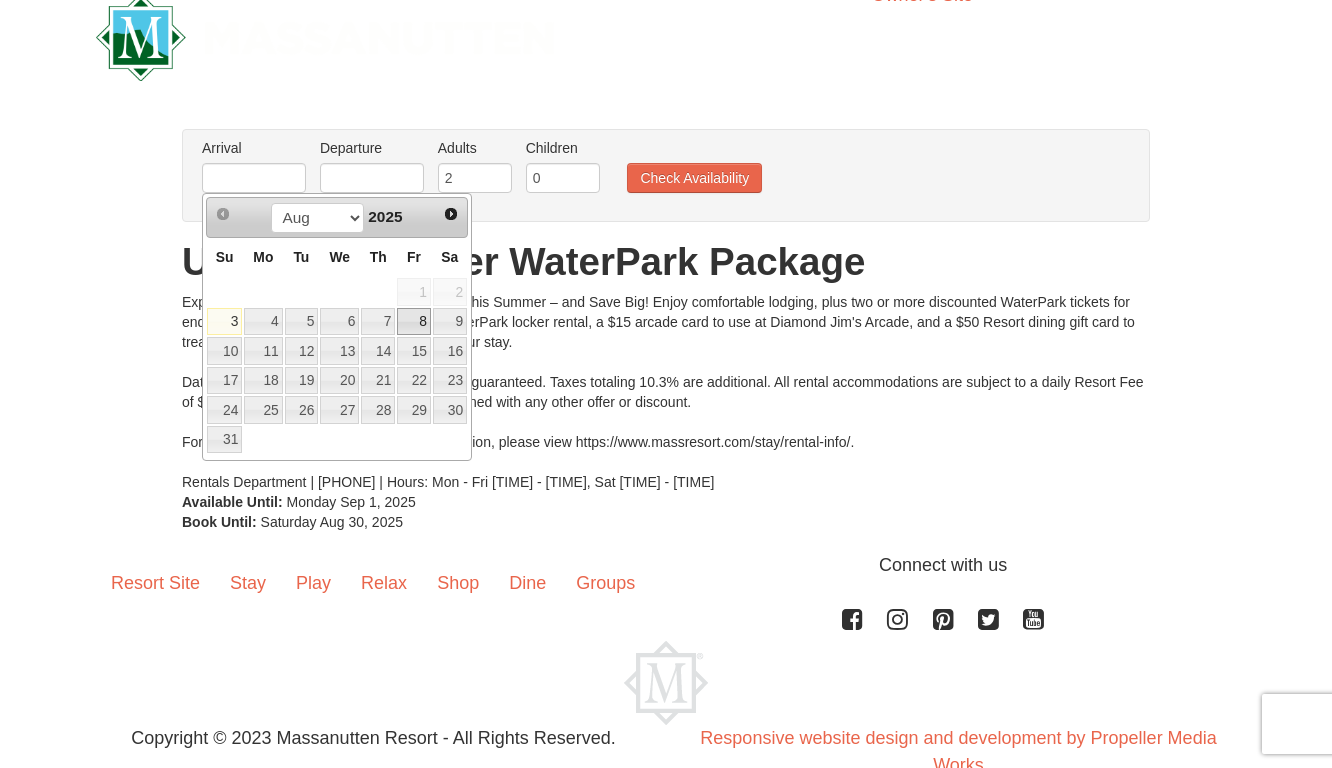click on "8" at bounding box center [414, 322] 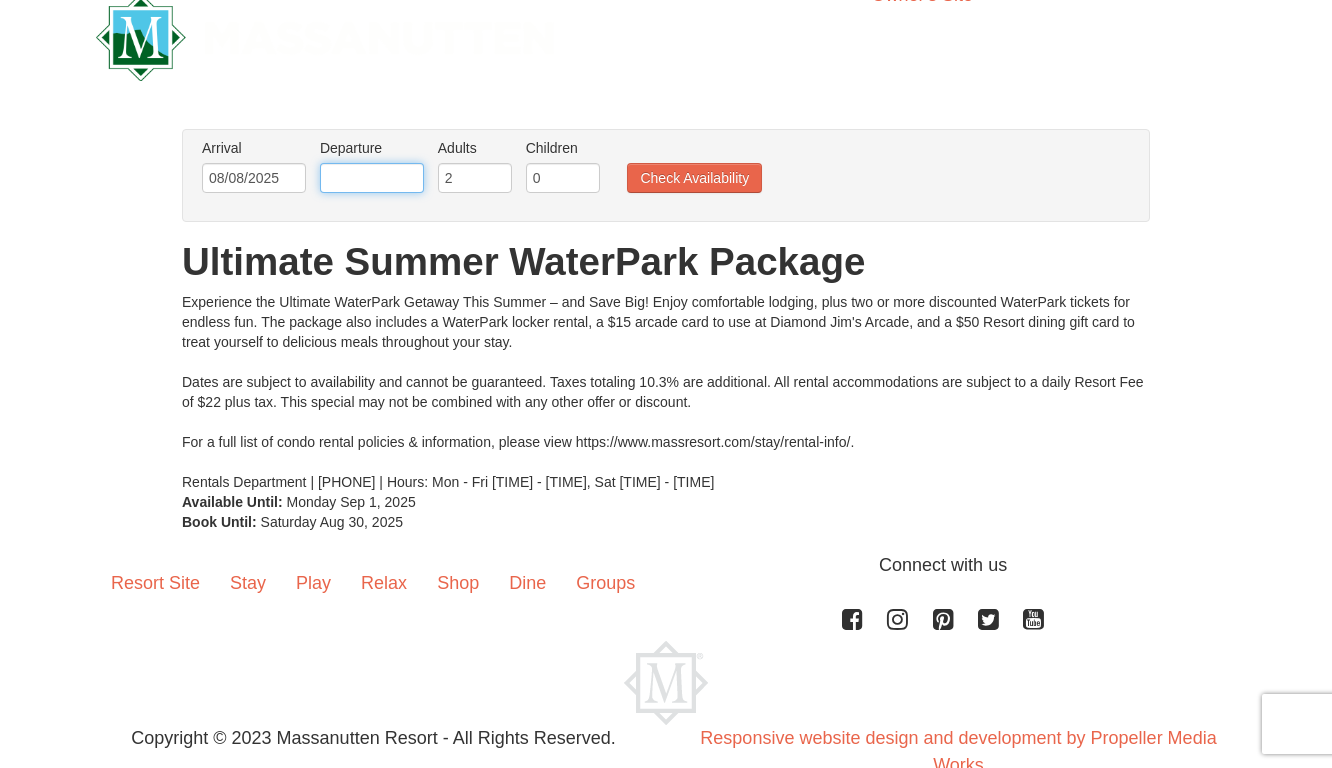 click at bounding box center [372, 178] 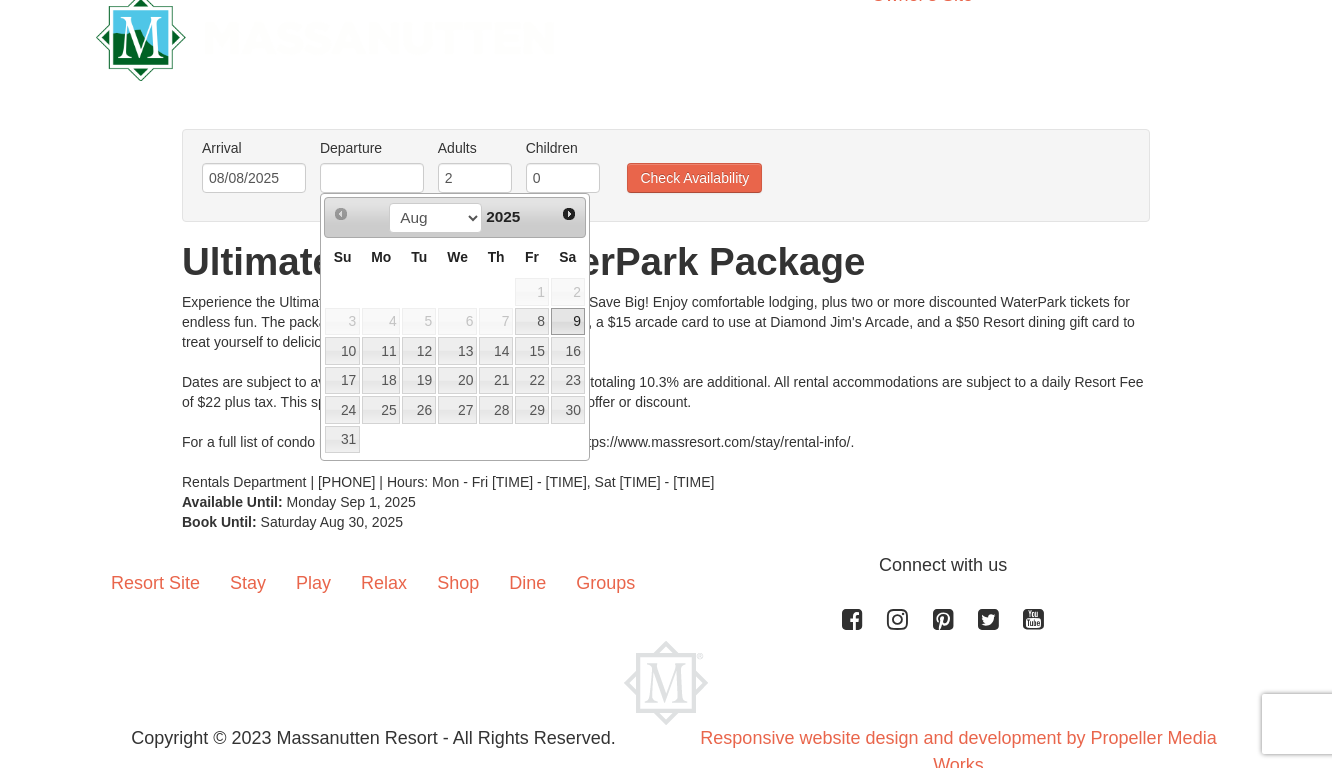 click on "9" at bounding box center [568, 322] 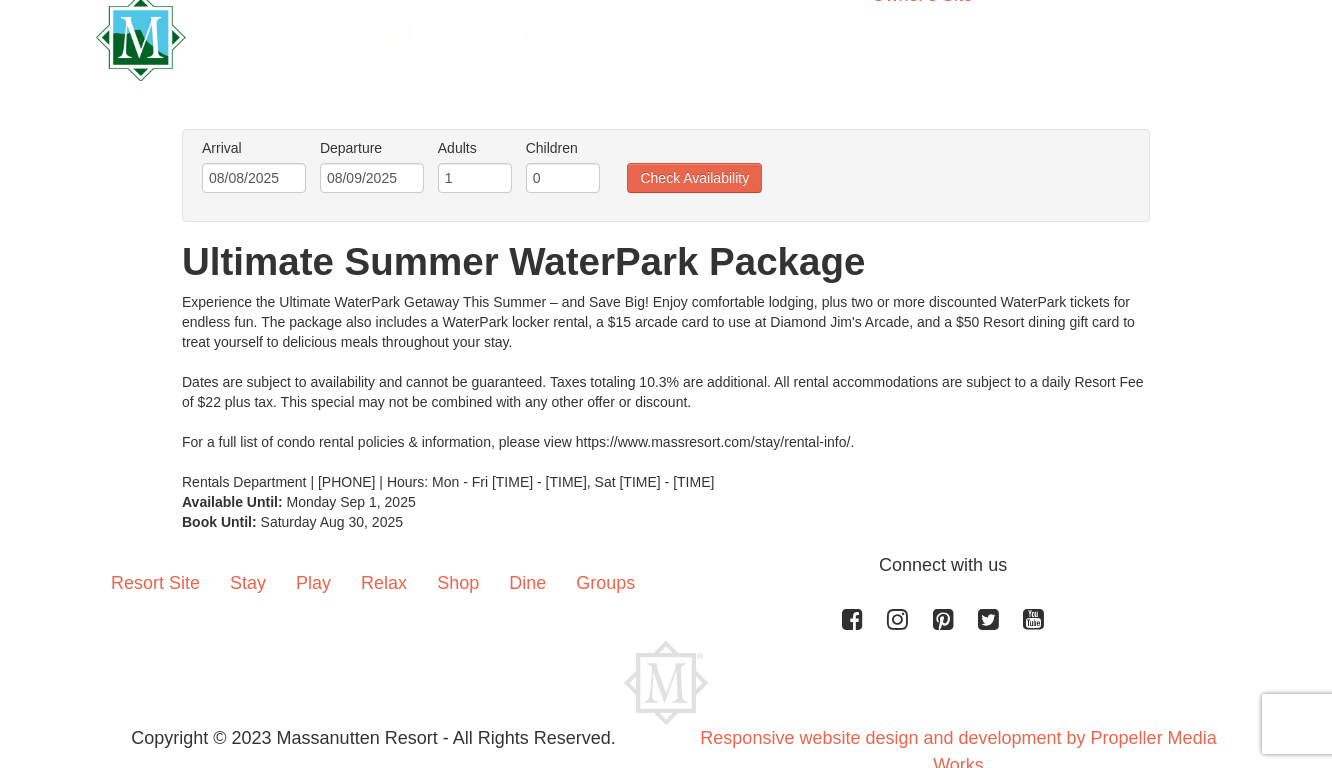 type on "1" 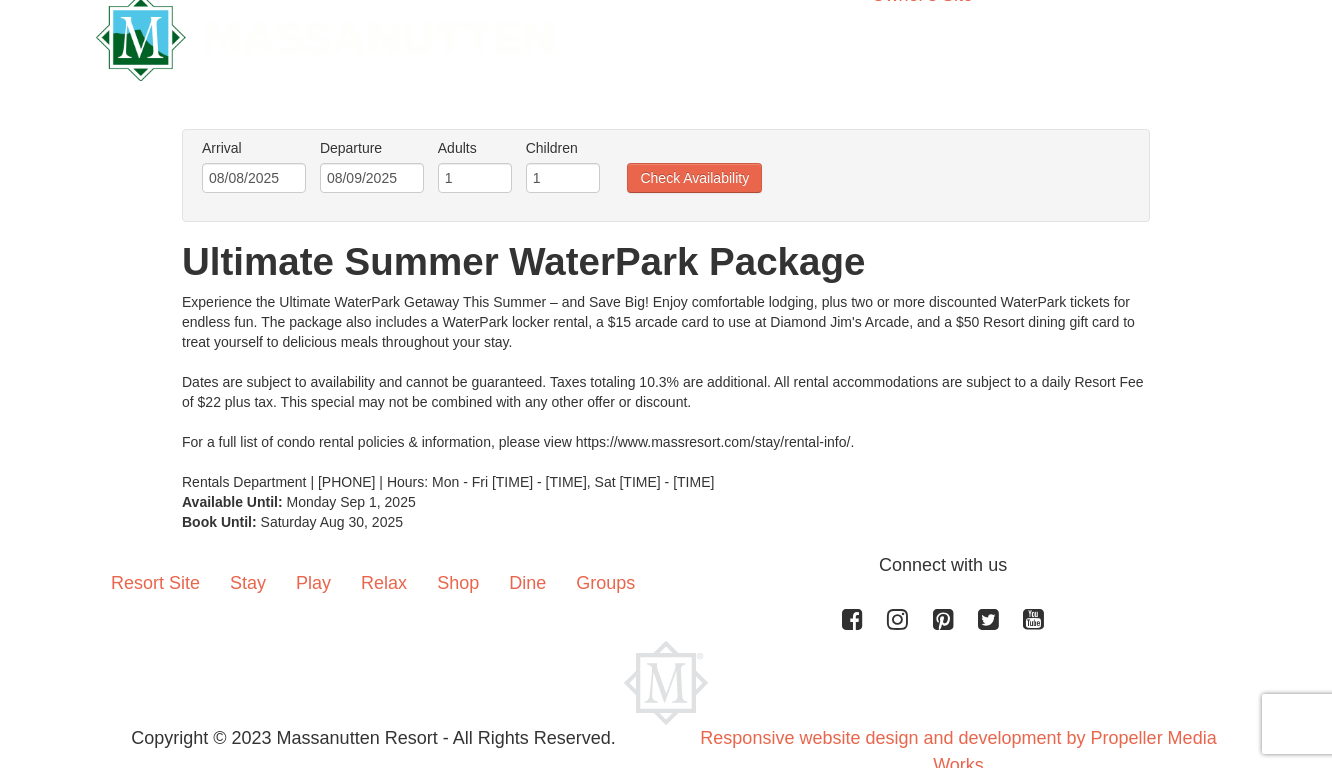 click on "1" at bounding box center [563, 178] 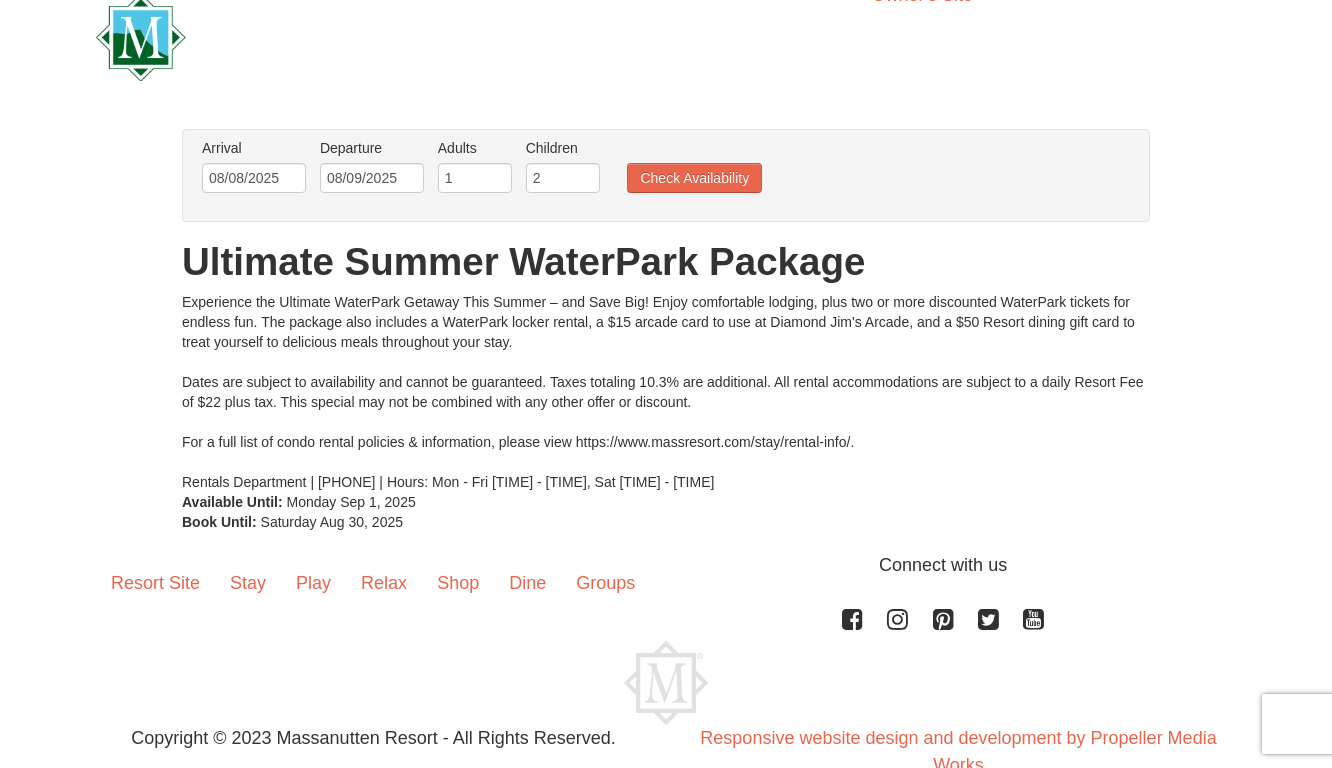type on "2" 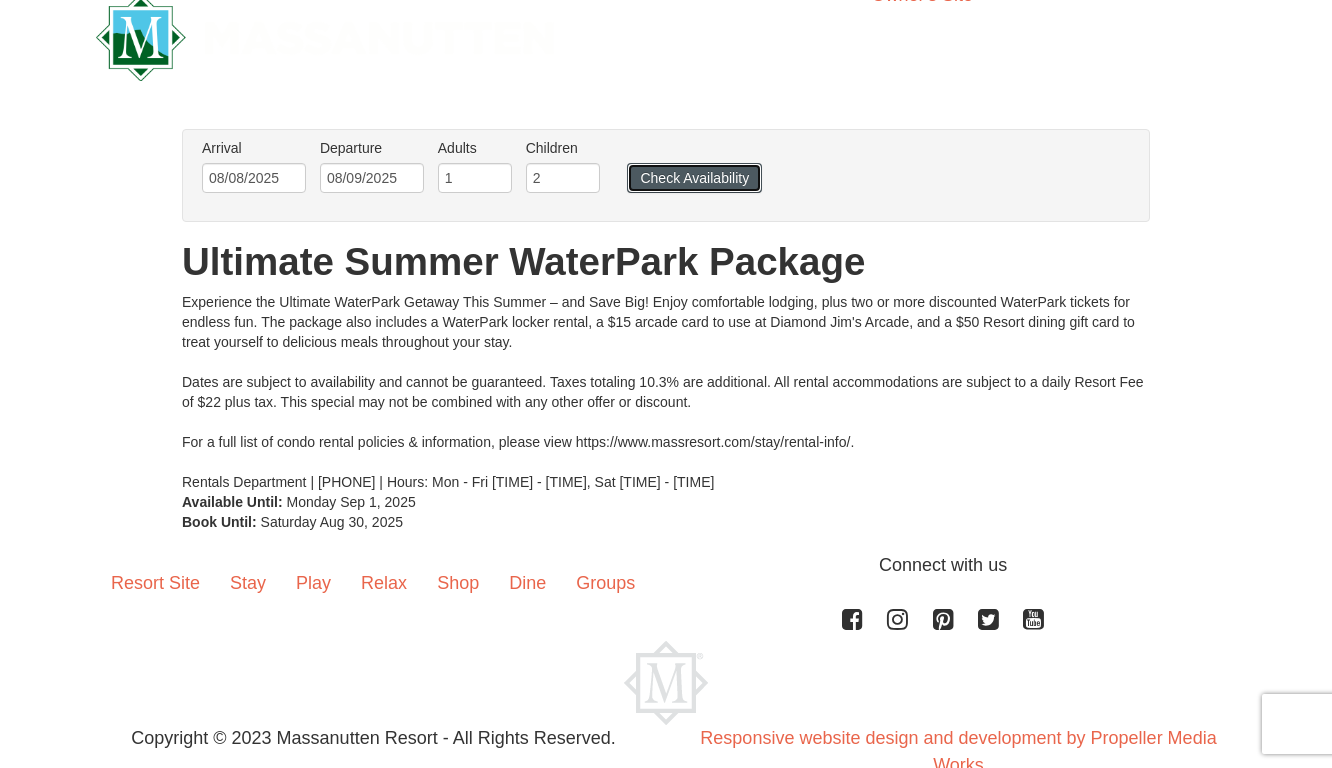 click on "Check Availability" at bounding box center (694, 178) 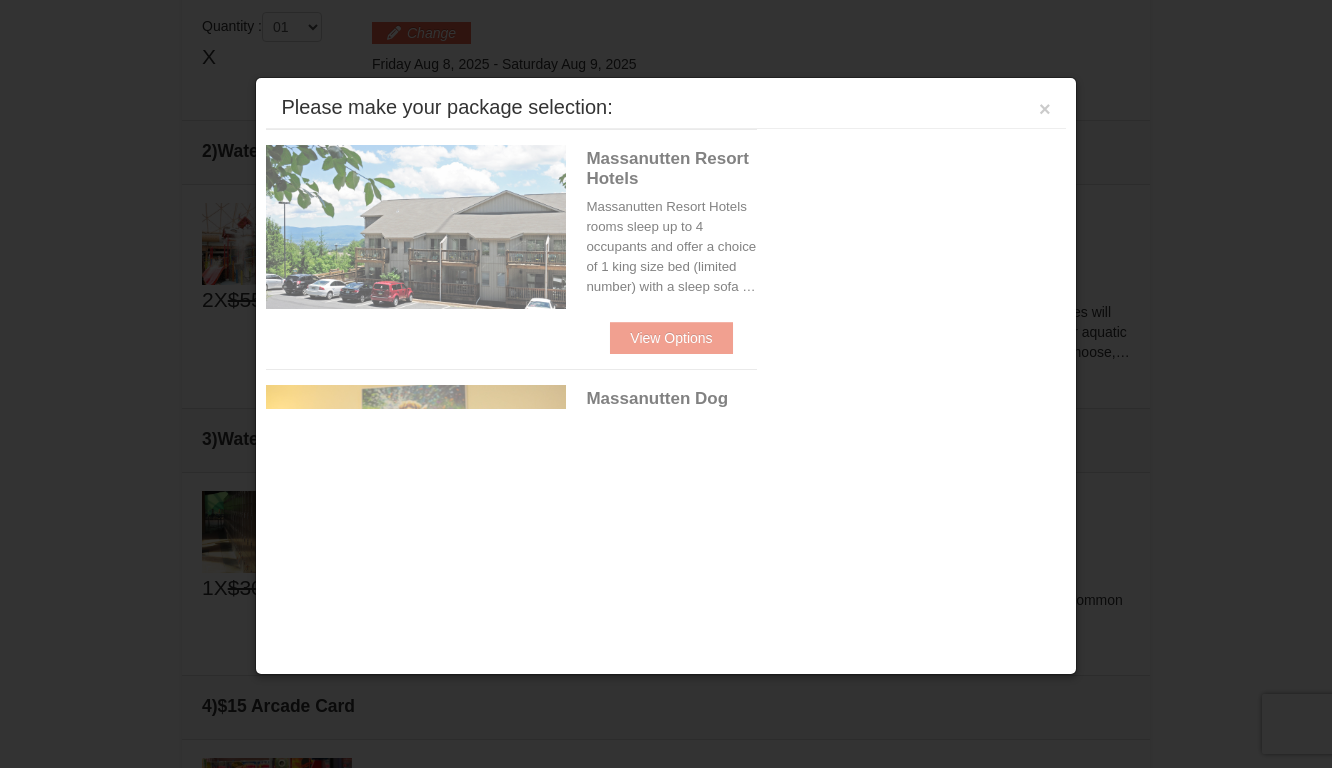 scroll, scrollTop: 636, scrollLeft: 0, axis: vertical 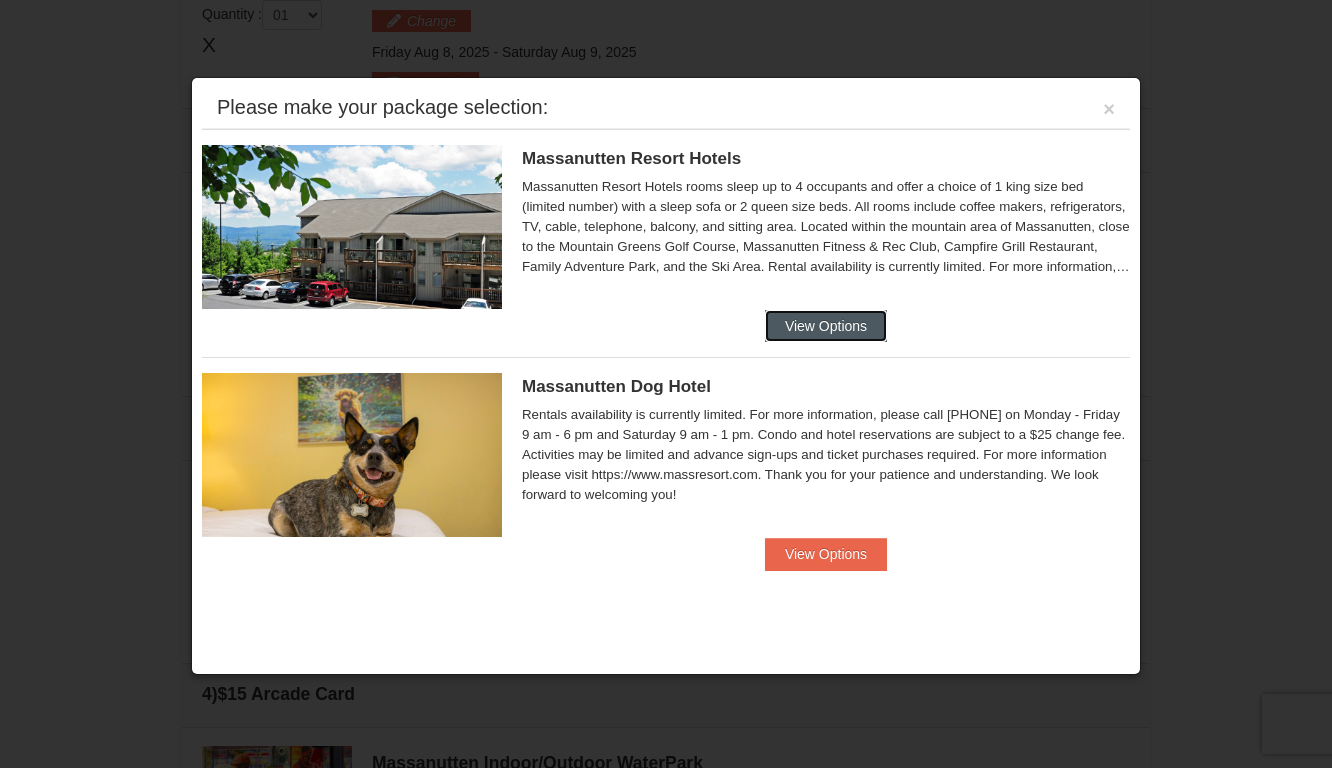 click on "View Options" at bounding box center (826, 326) 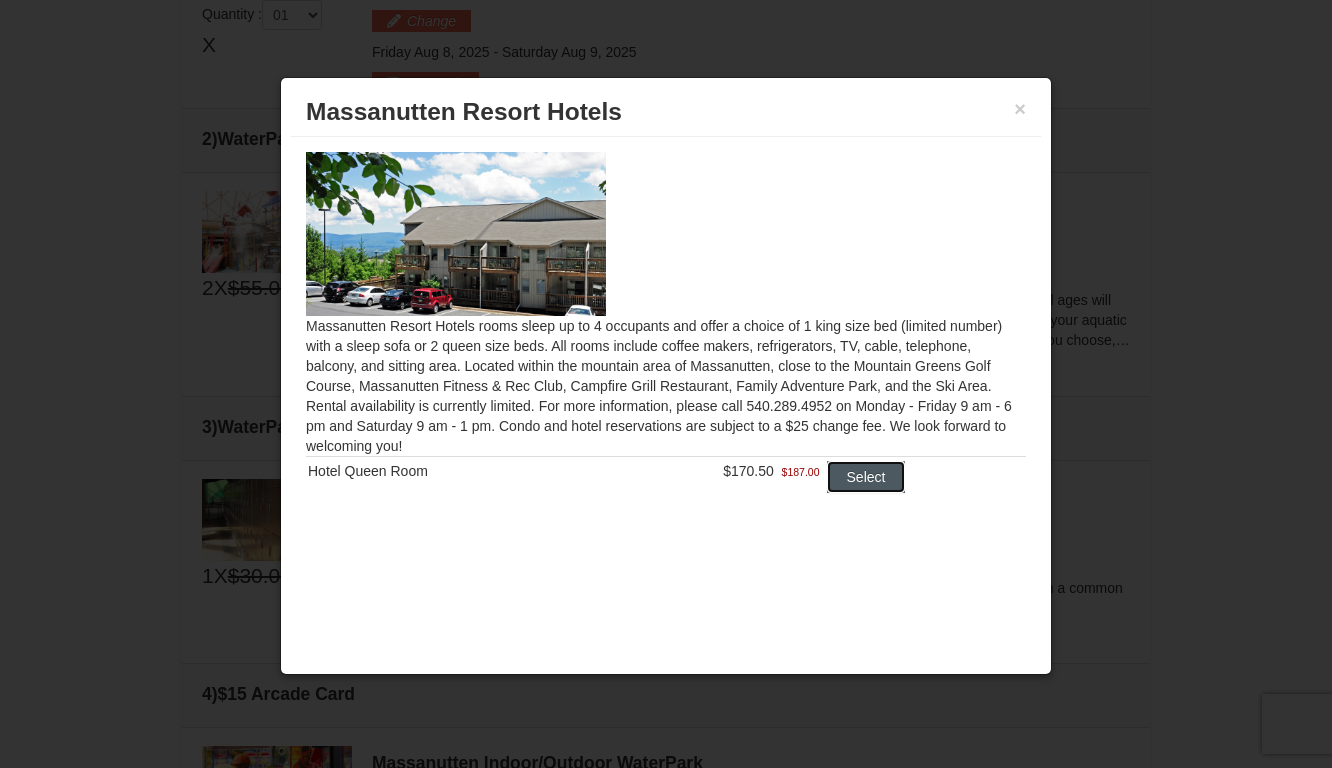 click on "Select" at bounding box center [866, 477] 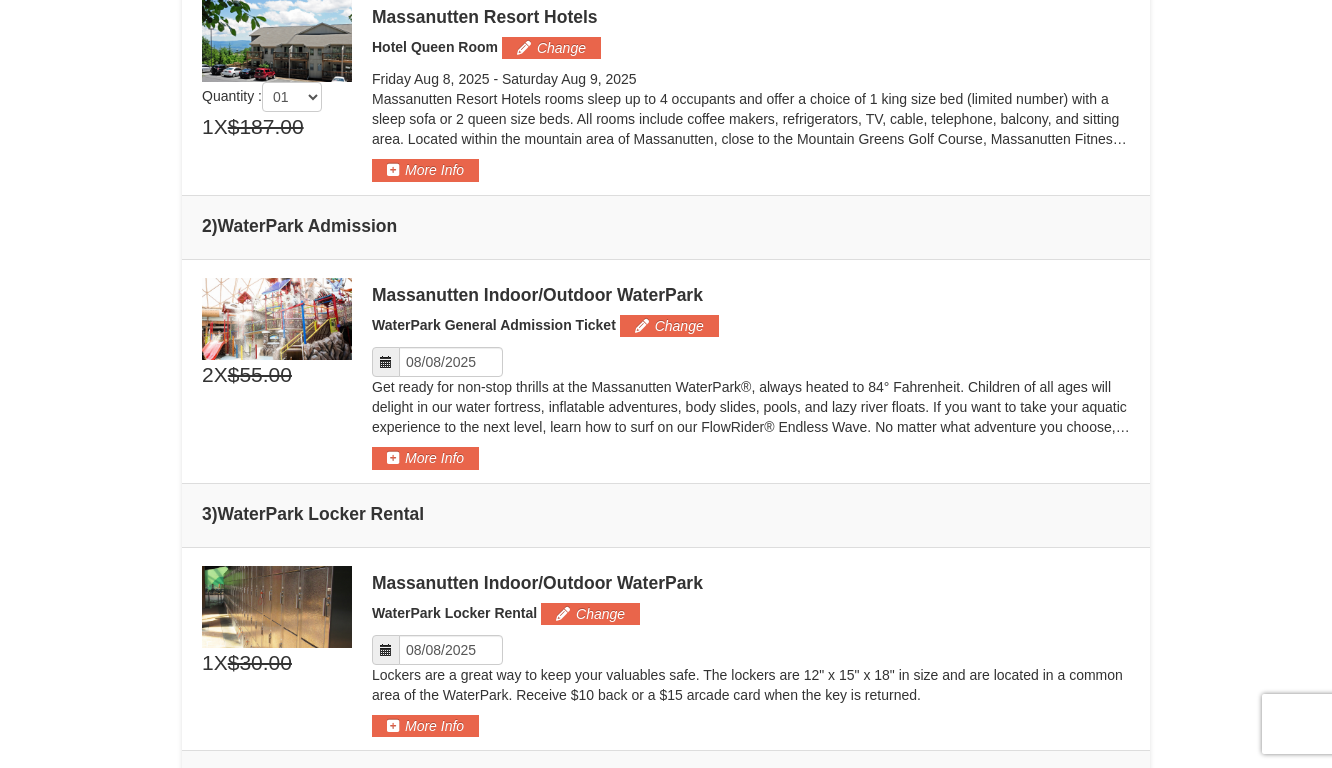 click on "From:
To:
Adults:
1
Children:
2
Change
Arrival Please format dates MM/DD/YYYY Please format dates MM/DD/YYYY
[DATE]
Departure Please format dates MM/DD/YYYY Please format dates MM/DD/YYYY
[DATE]
Adults 1" at bounding box center [666, 453] 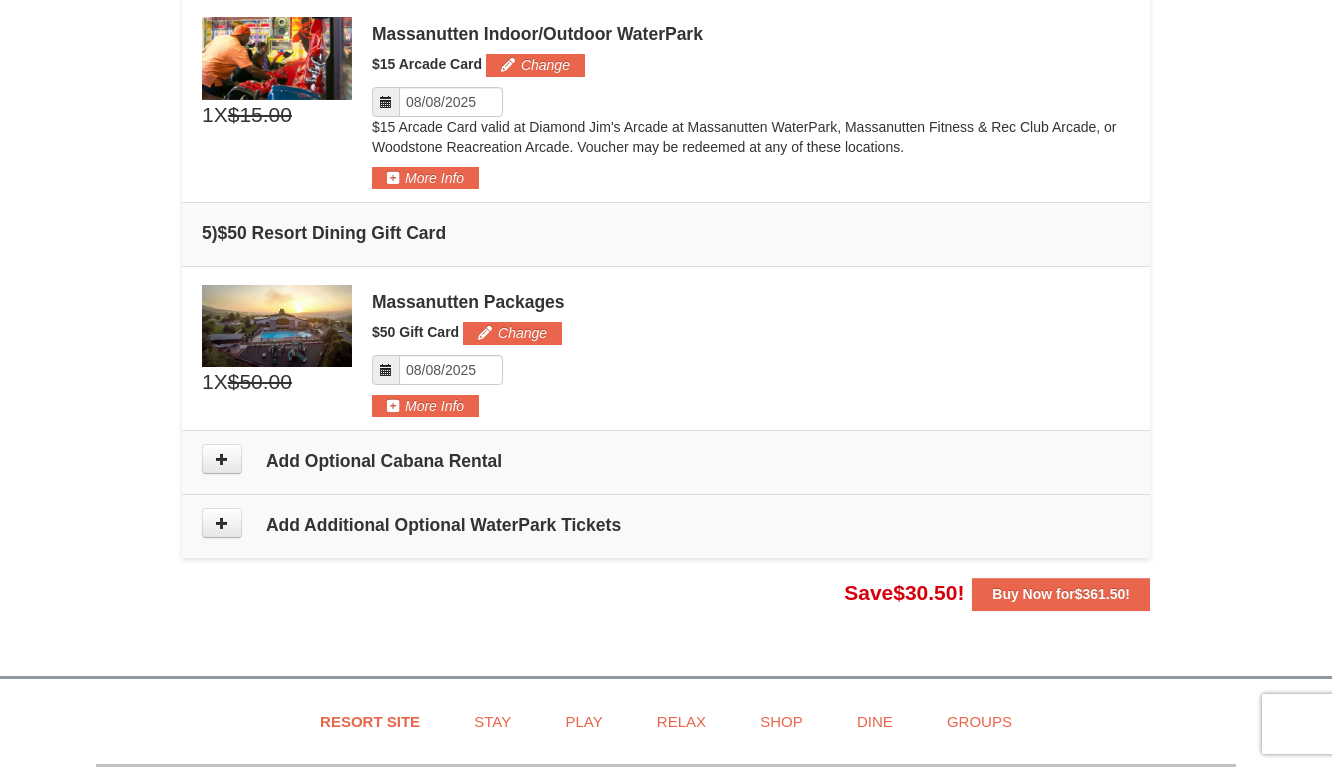 scroll, scrollTop: 1500, scrollLeft: 0, axis: vertical 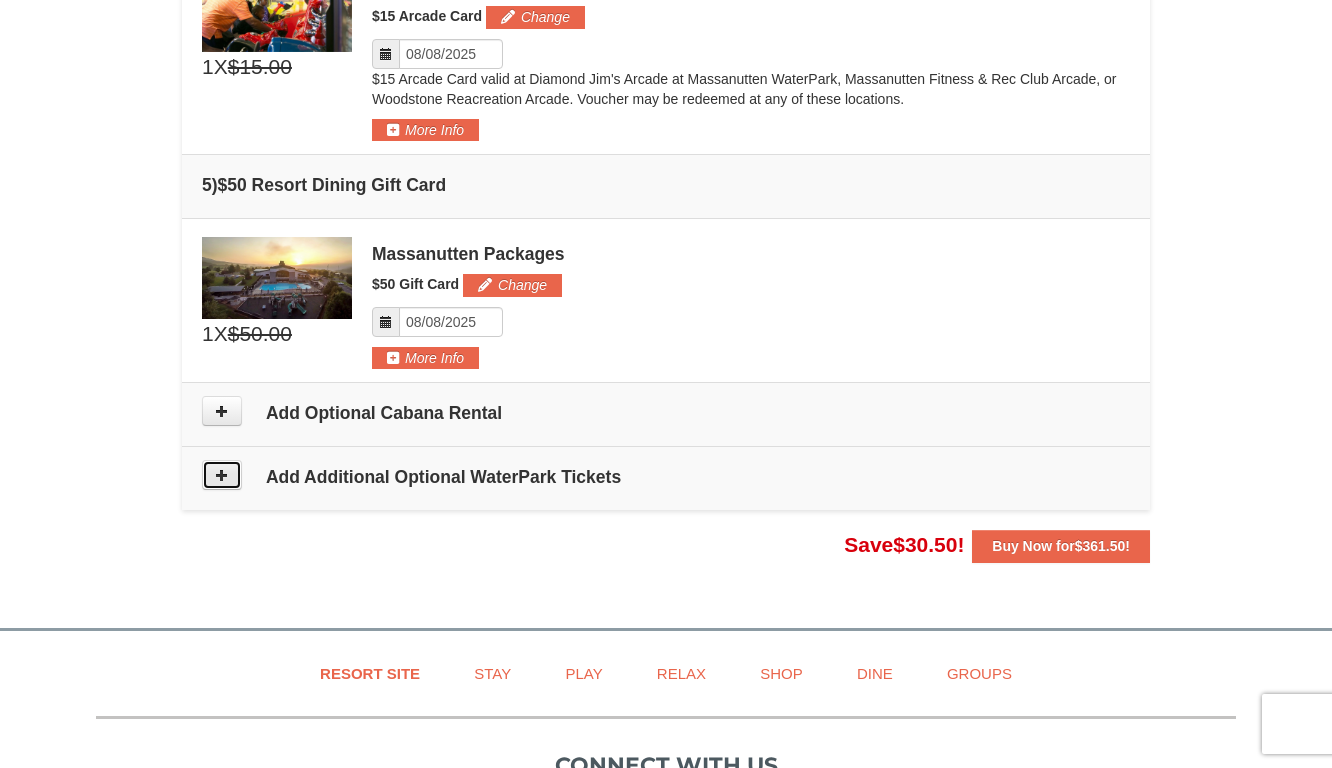 click at bounding box center [222, 475] 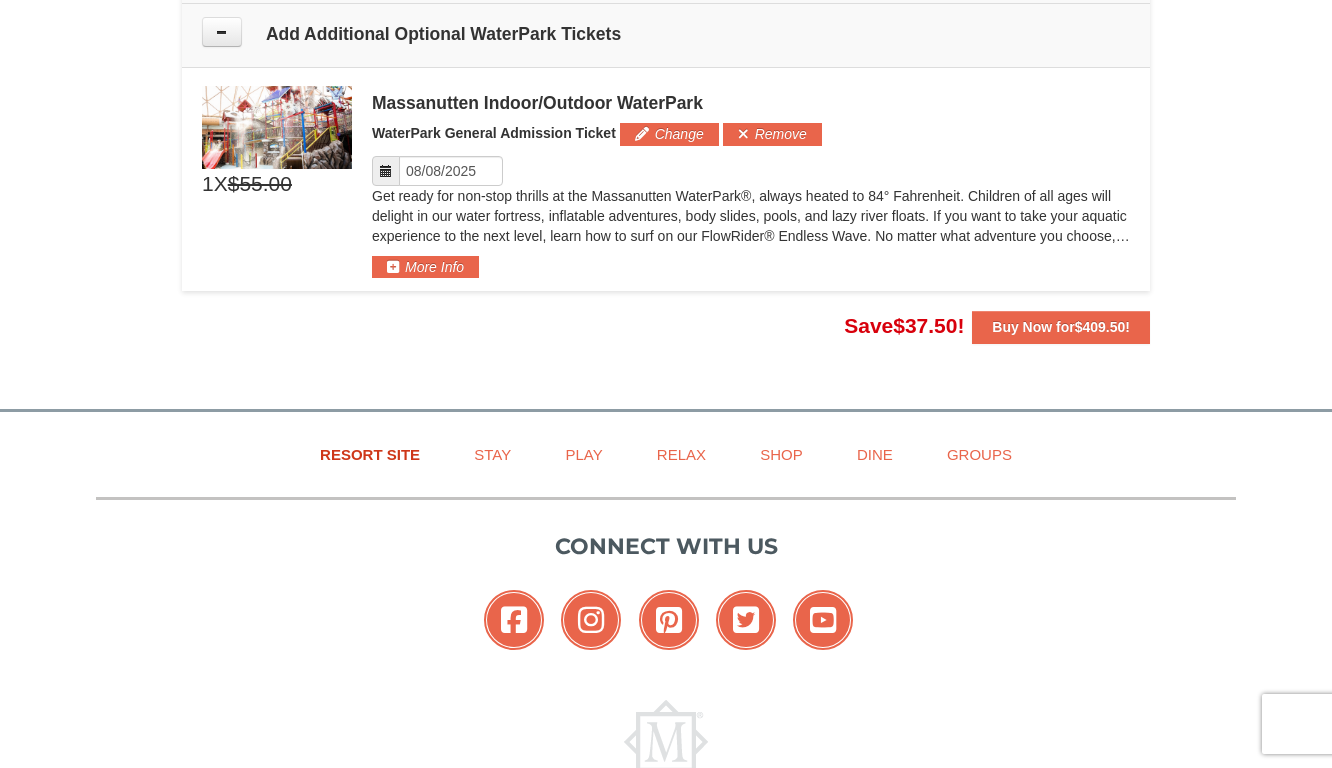scroll, scrollTop: 1946, scrollLeft: 0, axis: vertical 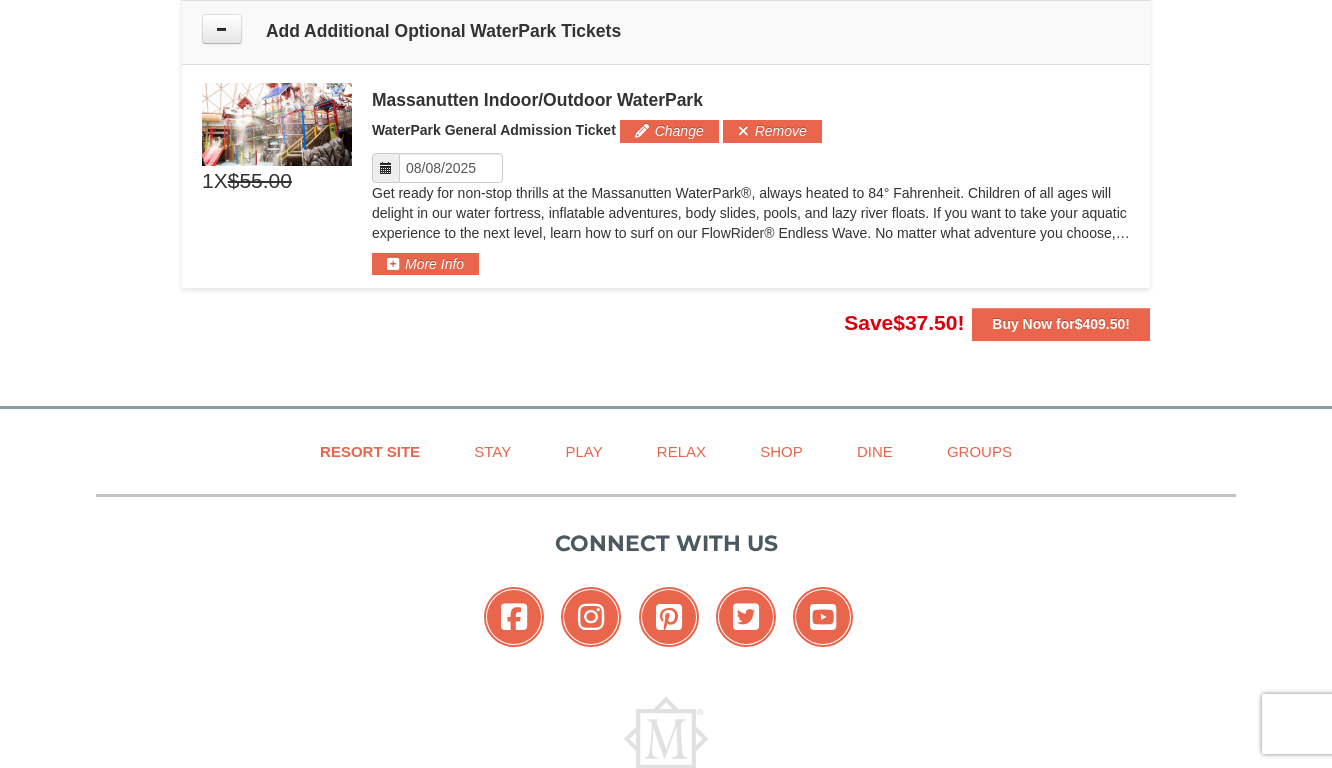 click on "From:
To:
Adults:
1
Children:
2
Change
Arrival Please format dates MM/DD/YYYY Please format dates MM/DD/YYYY
[DATE]
Departure Please format dates MM/DD/YYYY Please format dates MM/DD/YYYY
[DATE]
Adults 1" at bounding box center (666, -745) 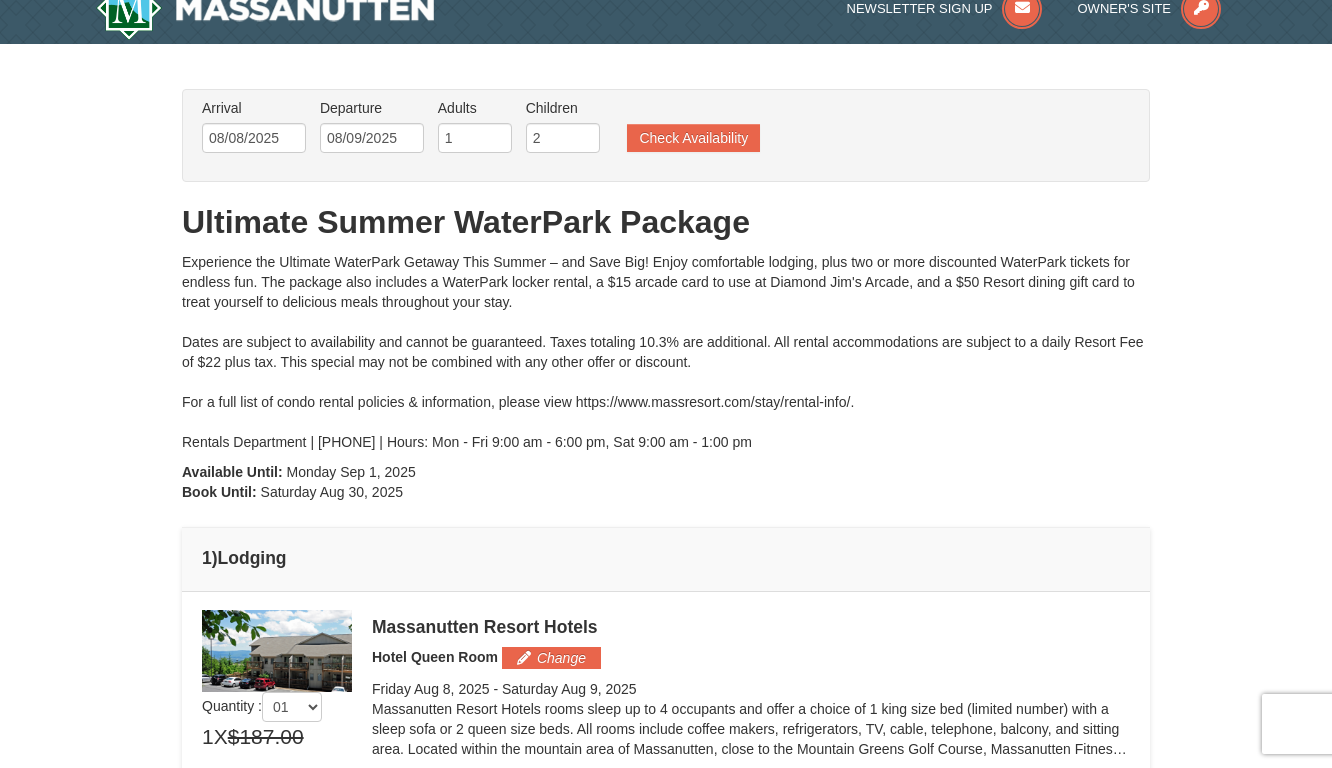 scroll, scrollTop: 0, scrollLeft: 0, axis: both 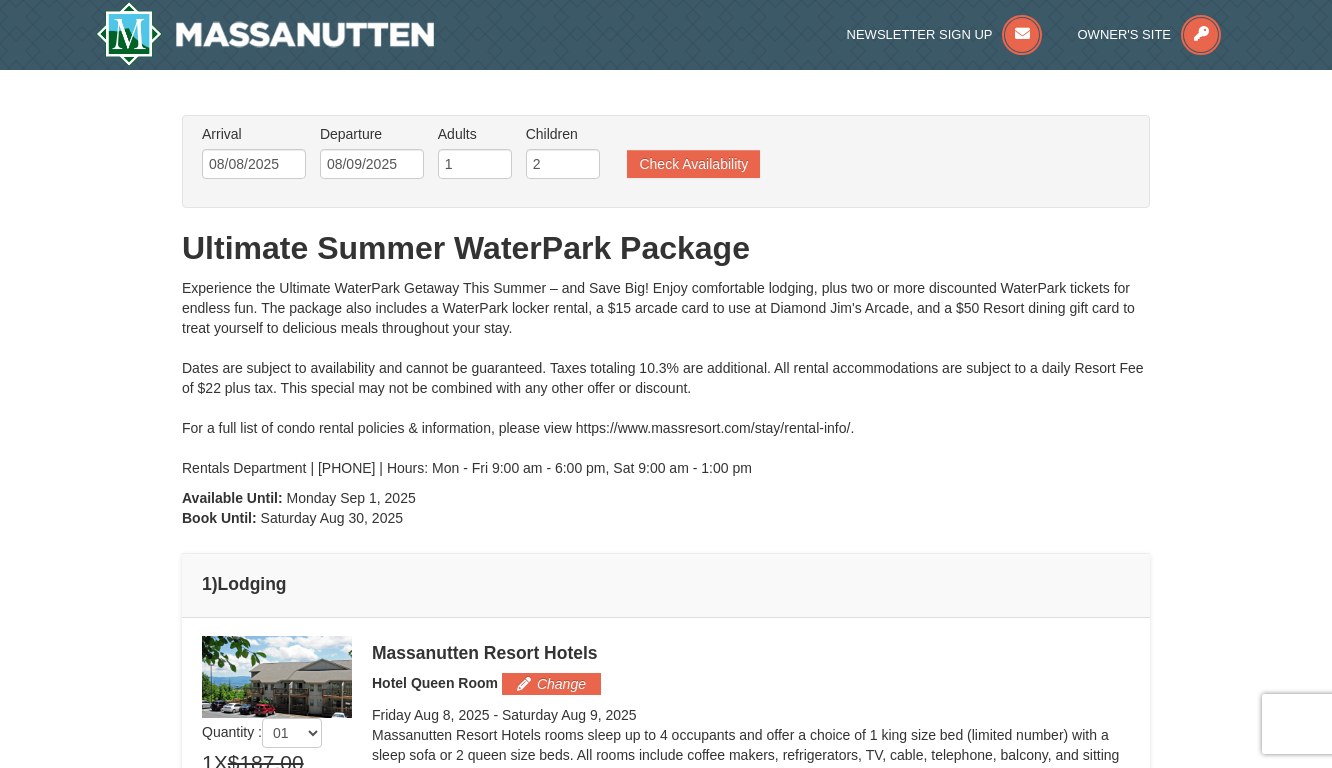 click on "From:
To:
Adults:
1
Children:
2
Change
Arrival Please format dates MM/DD/YYYY Please format dates MM/DD/YYYY
[DATE]
Departure Please format dates MM/DD/YYYY Please format dates MM/DD/YYYY
[DATE]
Adults 1" at bounding box center [666, 1201] 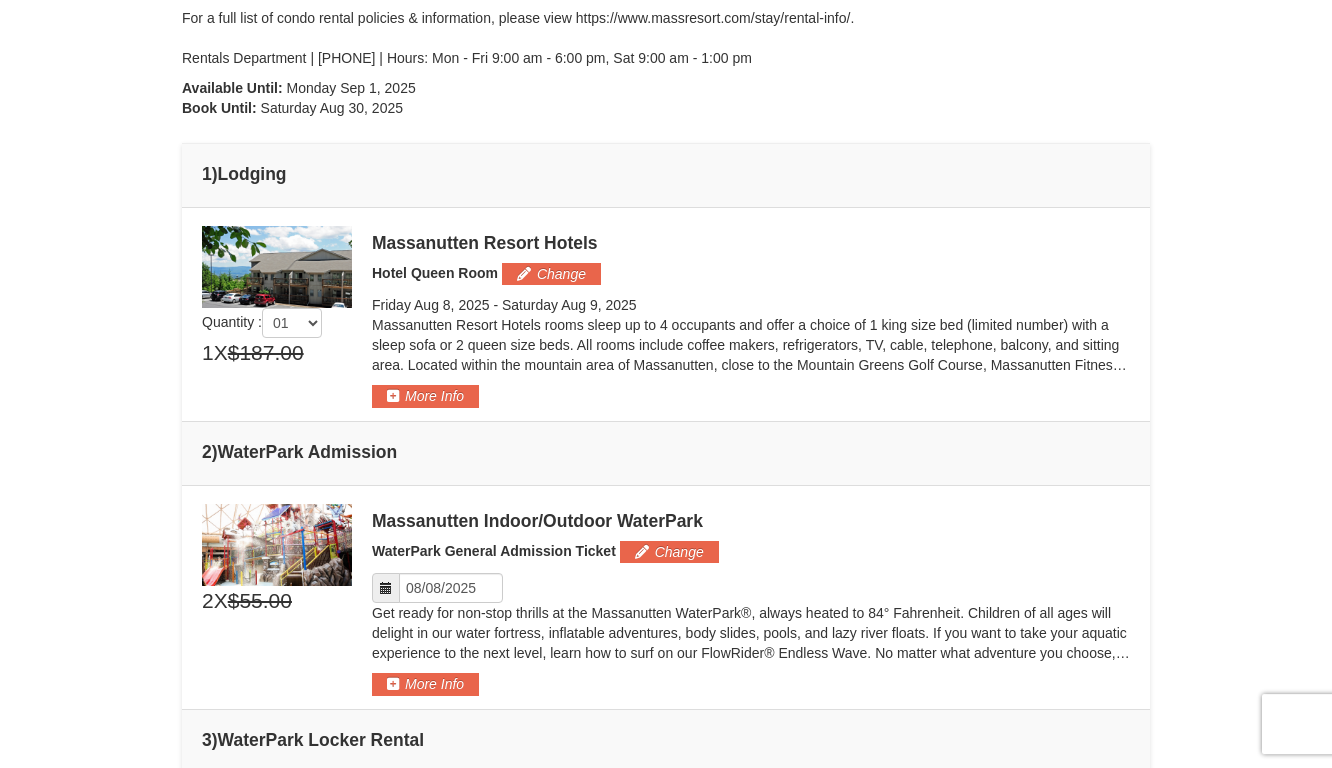 scroll, scrollTop: 432, scrollLeft: 0, axis: vertical 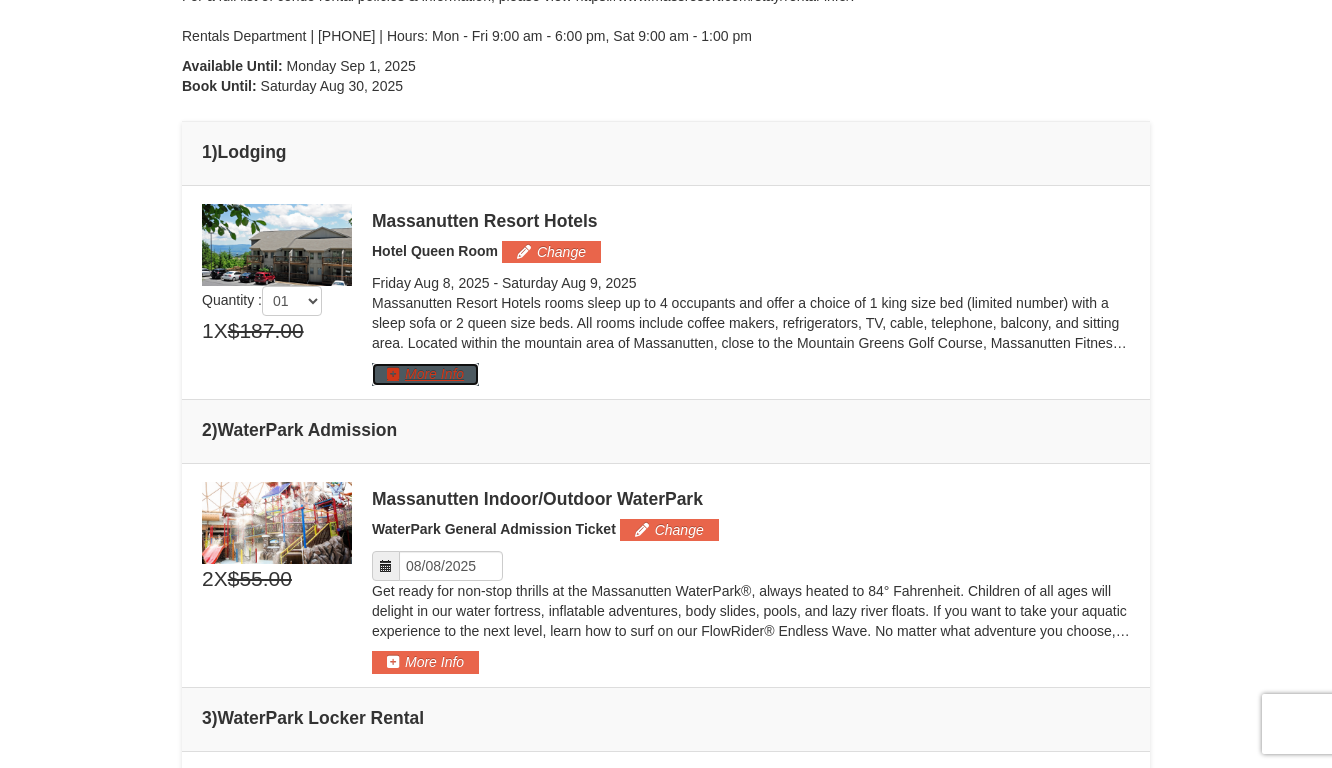 click on "More Info" at bounding box center (425, 374) 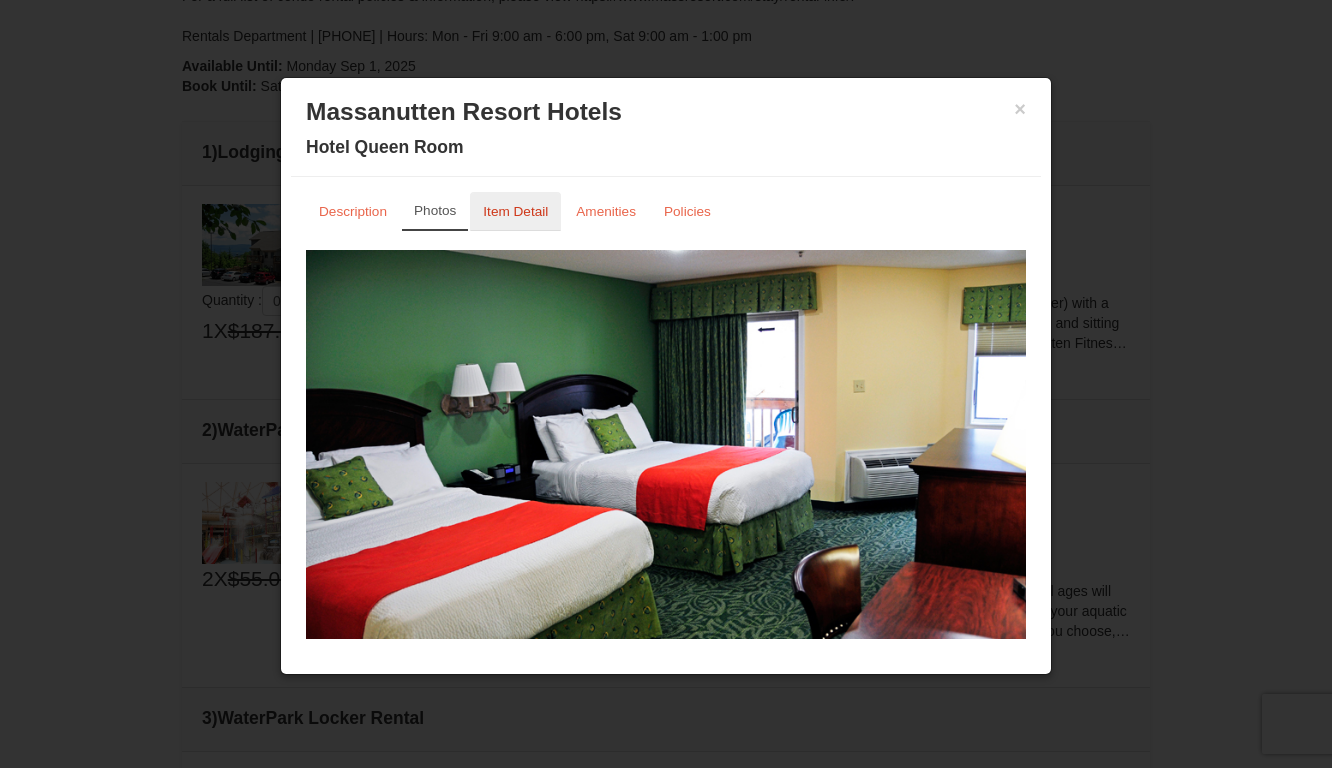 click on "Item Detail" at bounding box center [515, 211] 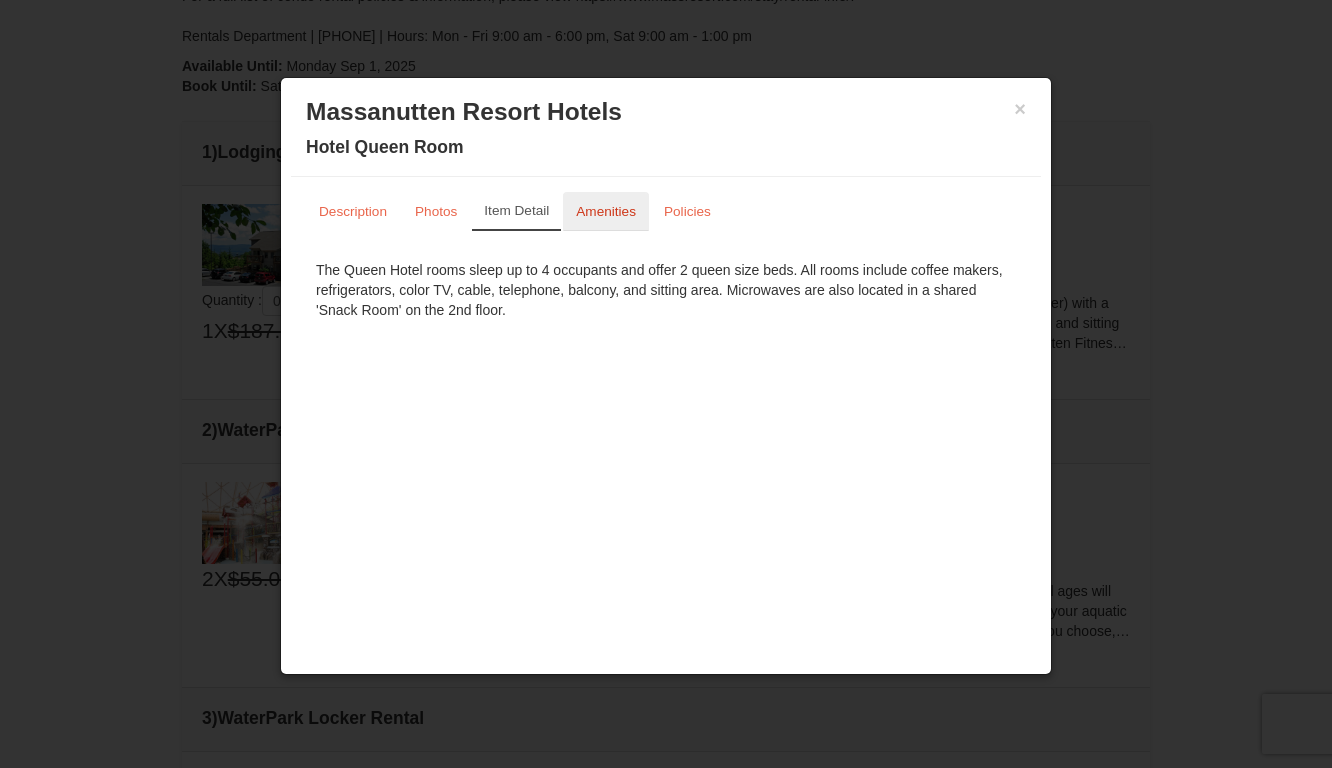 click on "Amenities" at bounding box center (606, 211) 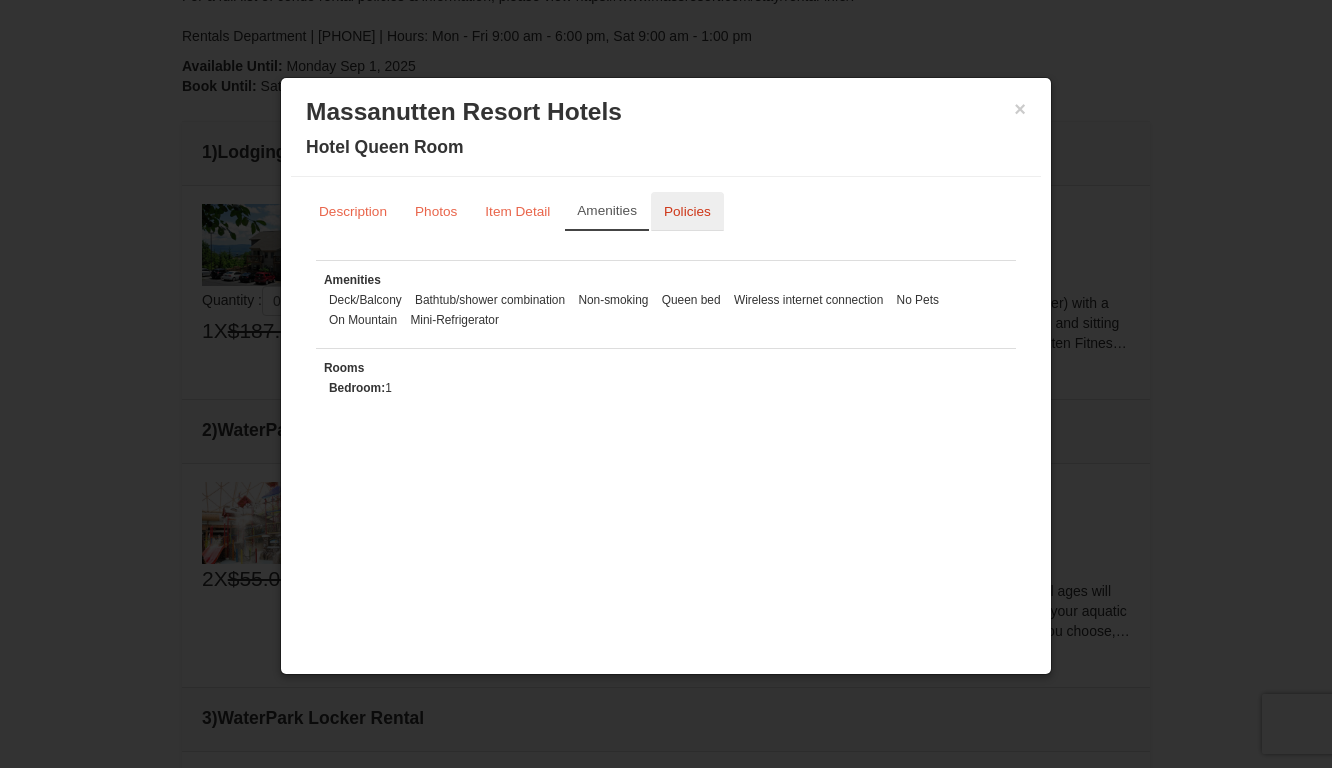 click on "Policies" at bounding box center (687, 211) 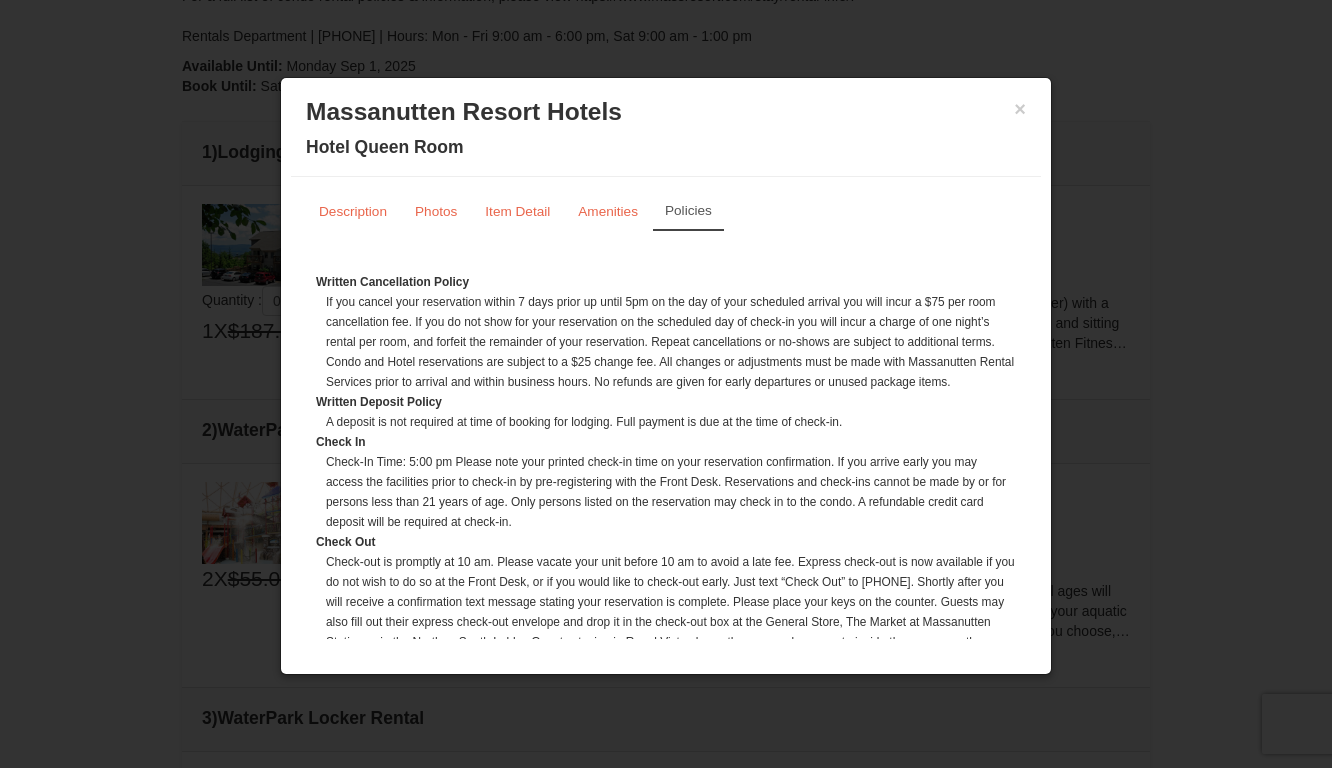 click on "Check In" at bounding box center [666, 442] 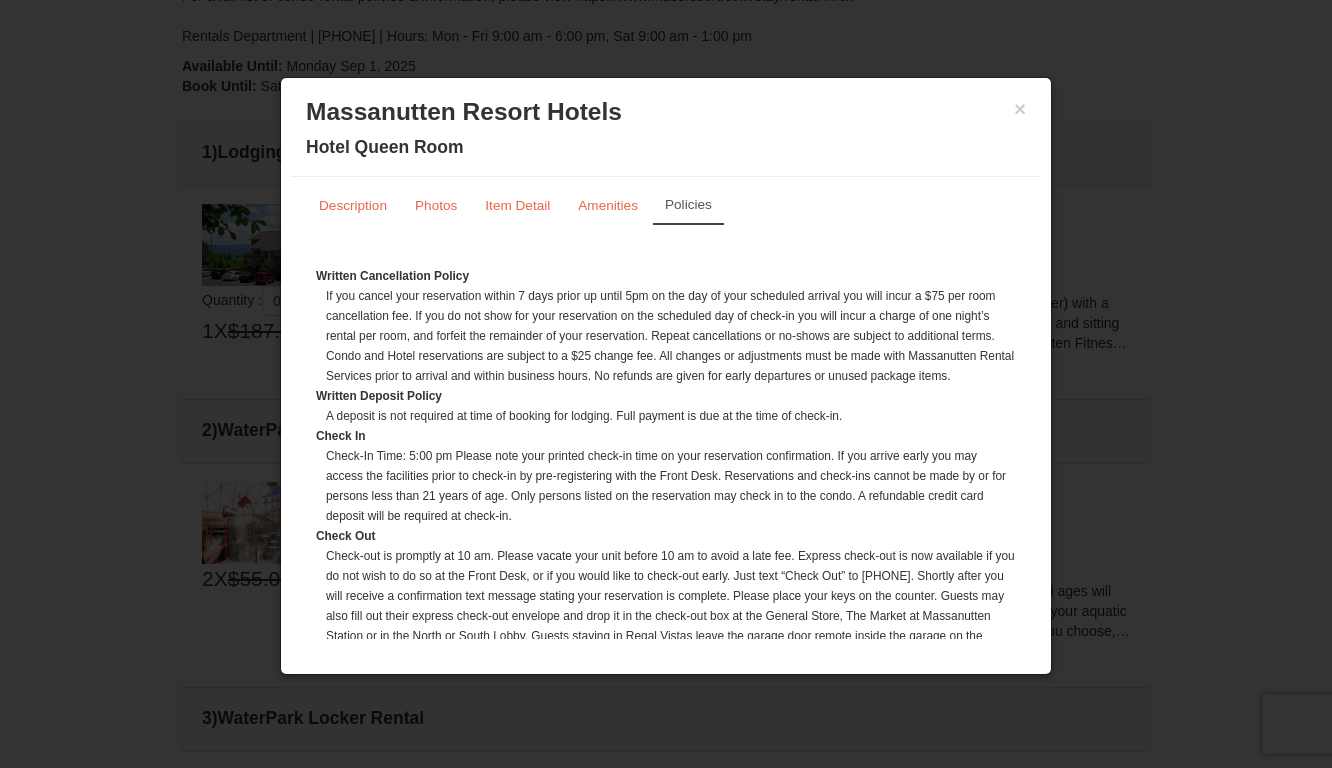 scroll, scrollTop: 0, scrollLeft: 0, axis: both 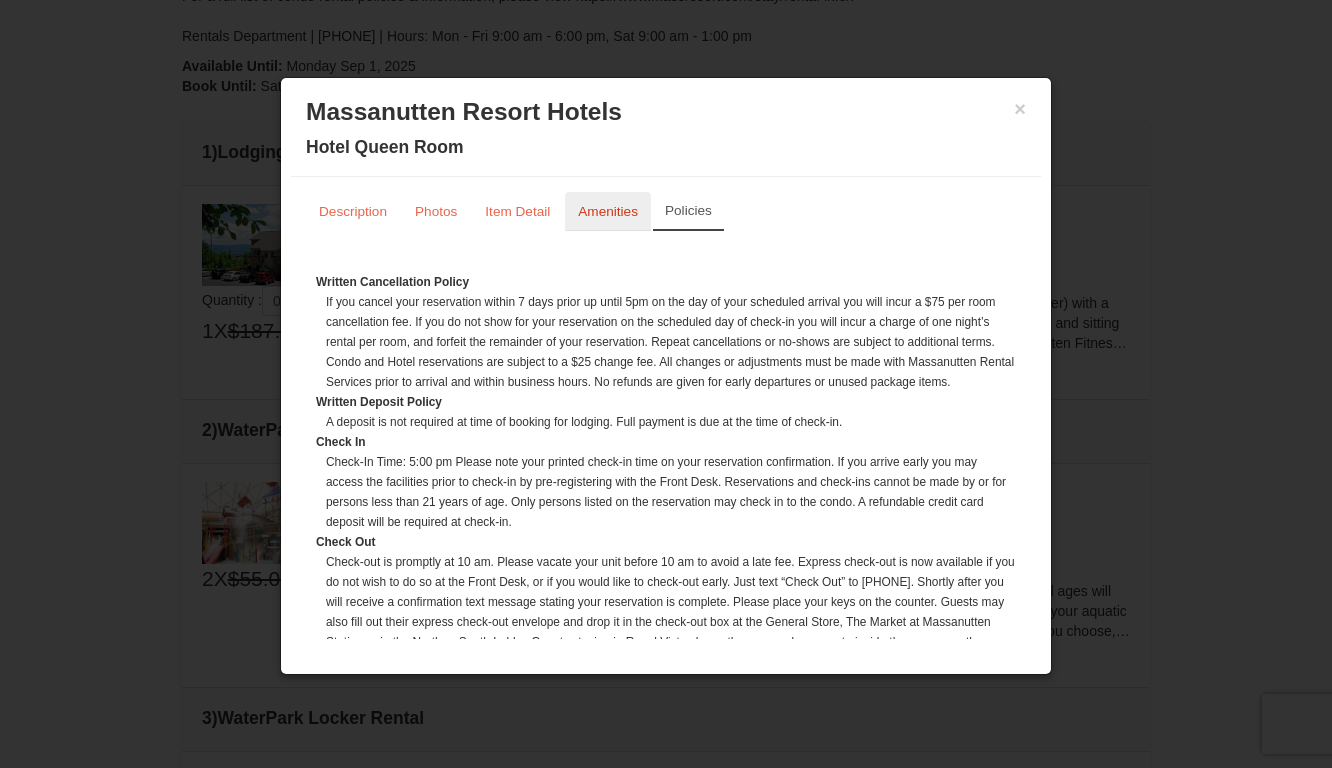 click on "Amenities" at bounding box center (608, 211) 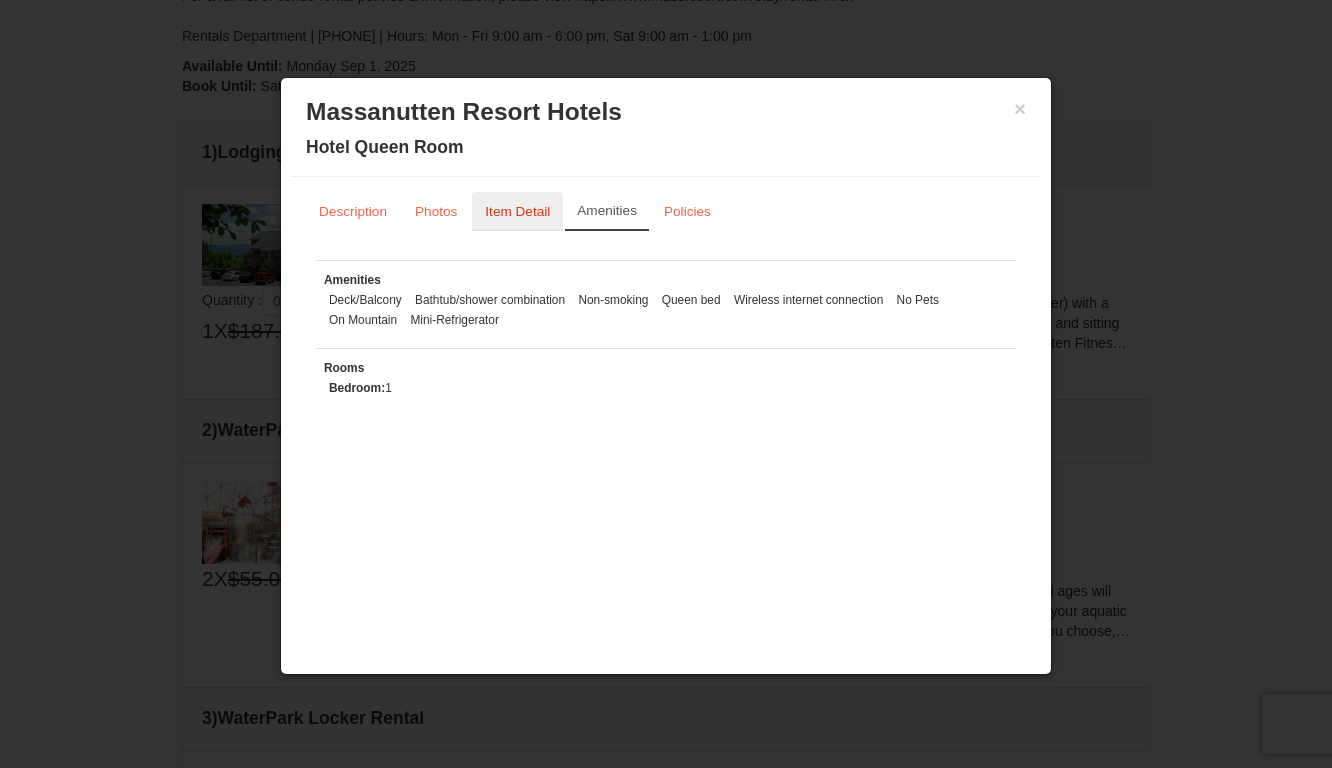 click on "Item Detail" at bounding box center [517, 211] 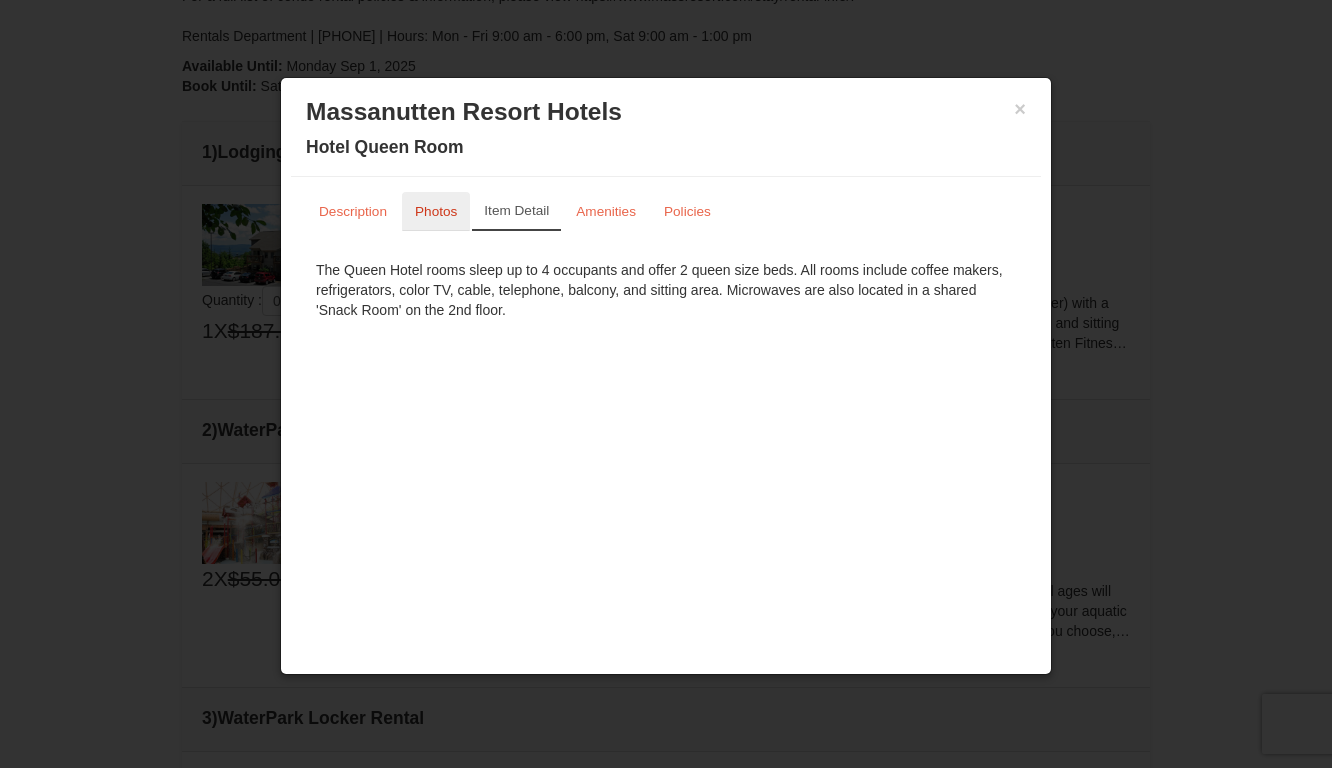 click on "Photos" at bounding box center [436, 211] 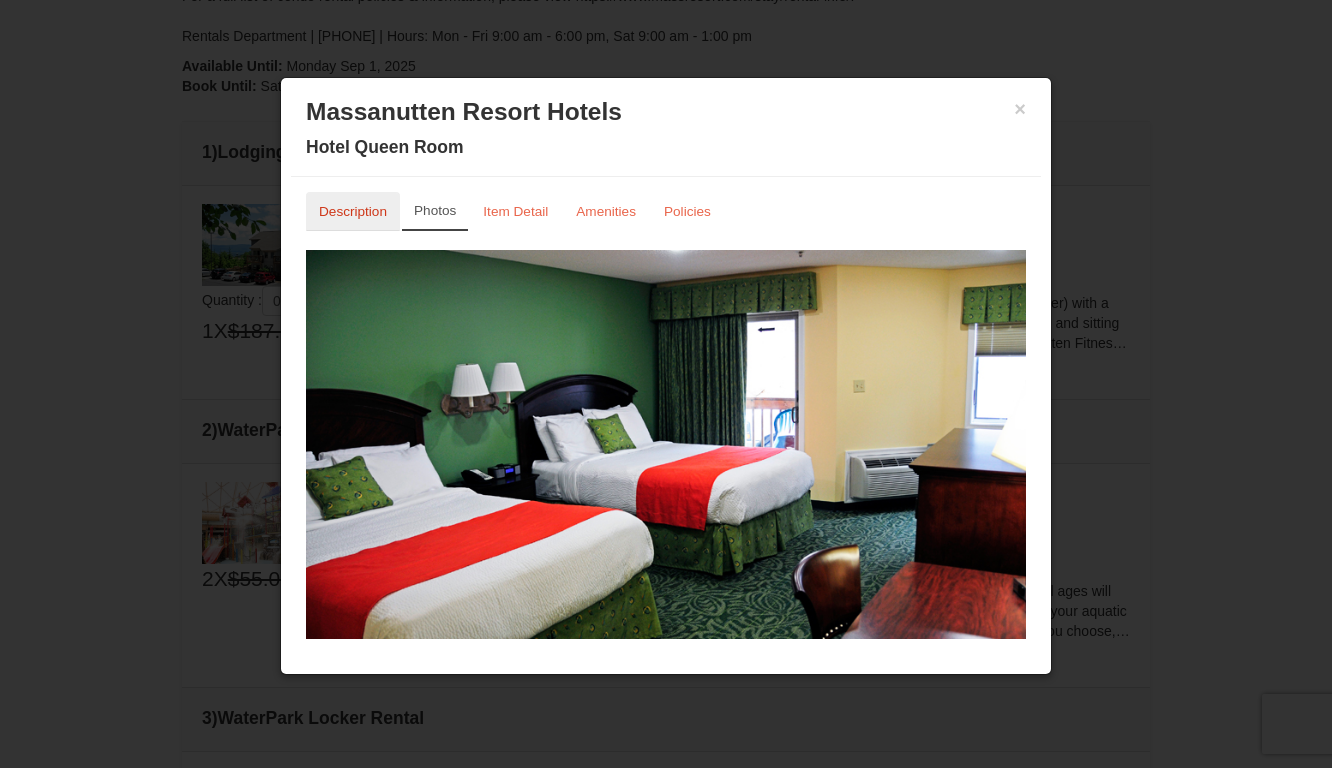 click on "Description" at bounding box center [353, 211] 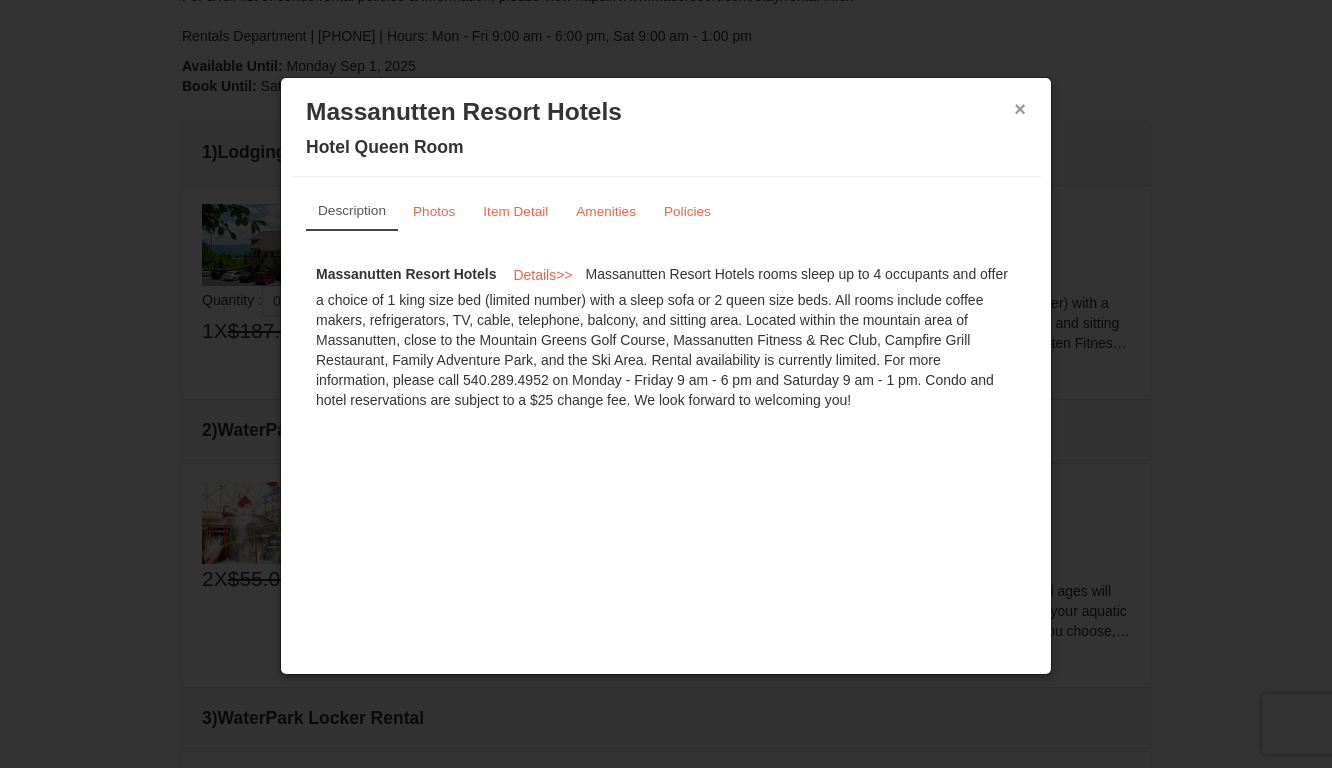 click on "×" at bounding box center [1020, 109] 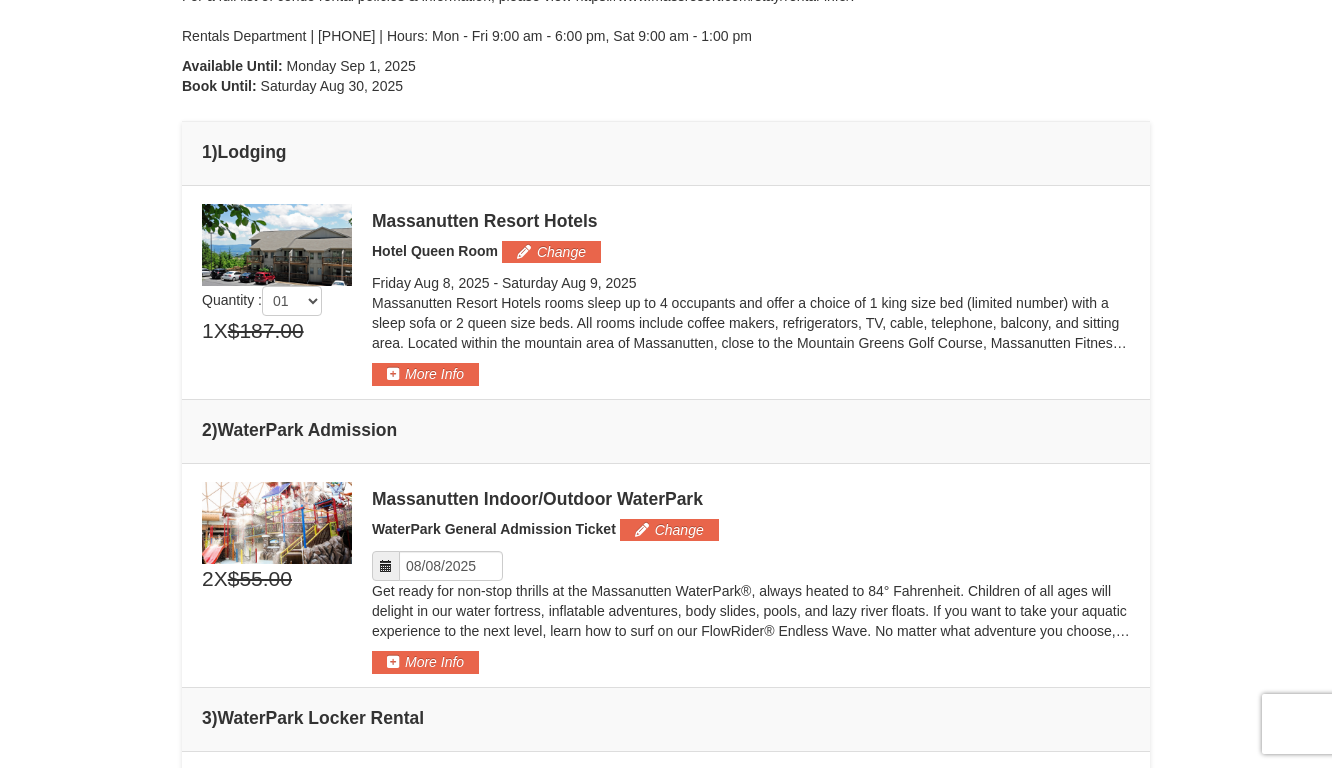 click on "From:
To:
Adults:
1
Children:
2
Change
Arrival Please format dates MM/DD/YYYY Please format dates MM/DD/YYYY
[DATE]
Departure Please format dates MM/DD/YYYY Please format dates MM/DD/YYYY
[DATE]
Adults 1" at bounding box center [666, 769] 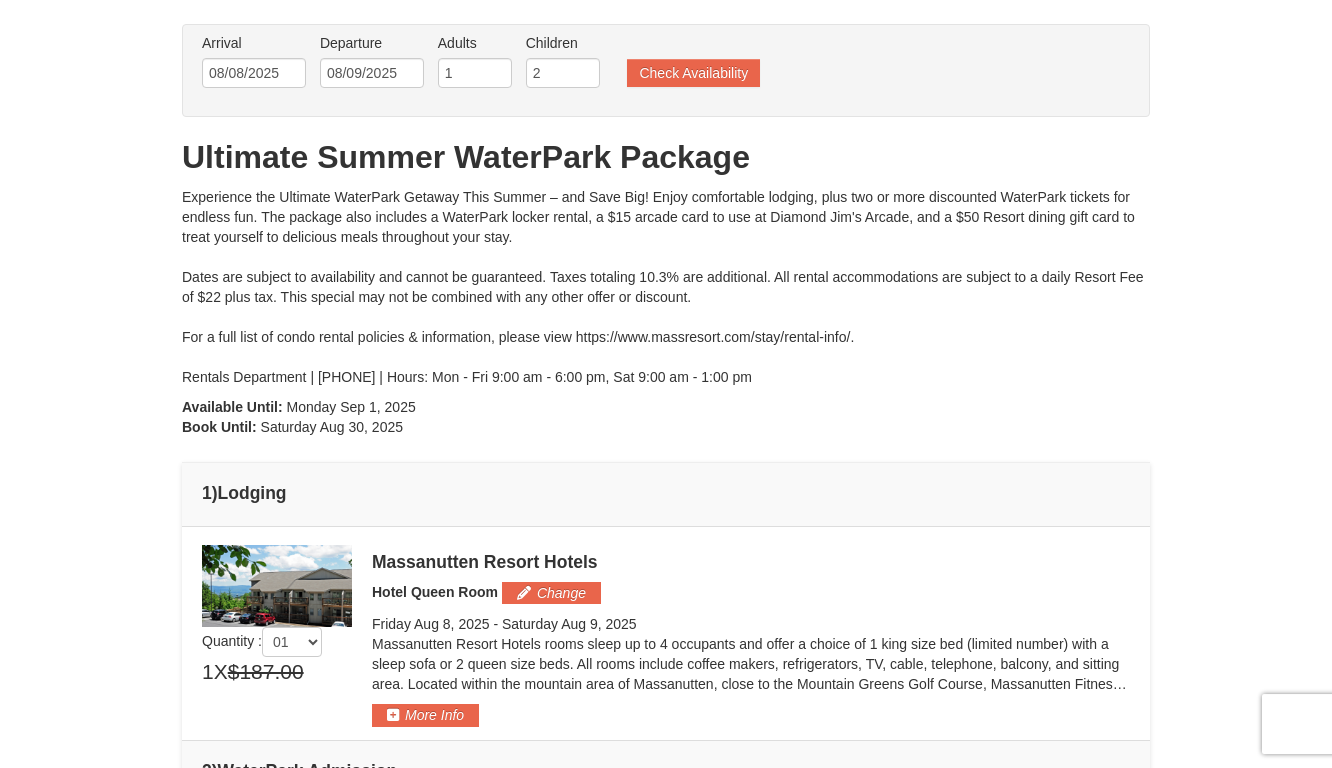 scroll, scrollTop: 48, scrollLeft: 0, axis: vertical 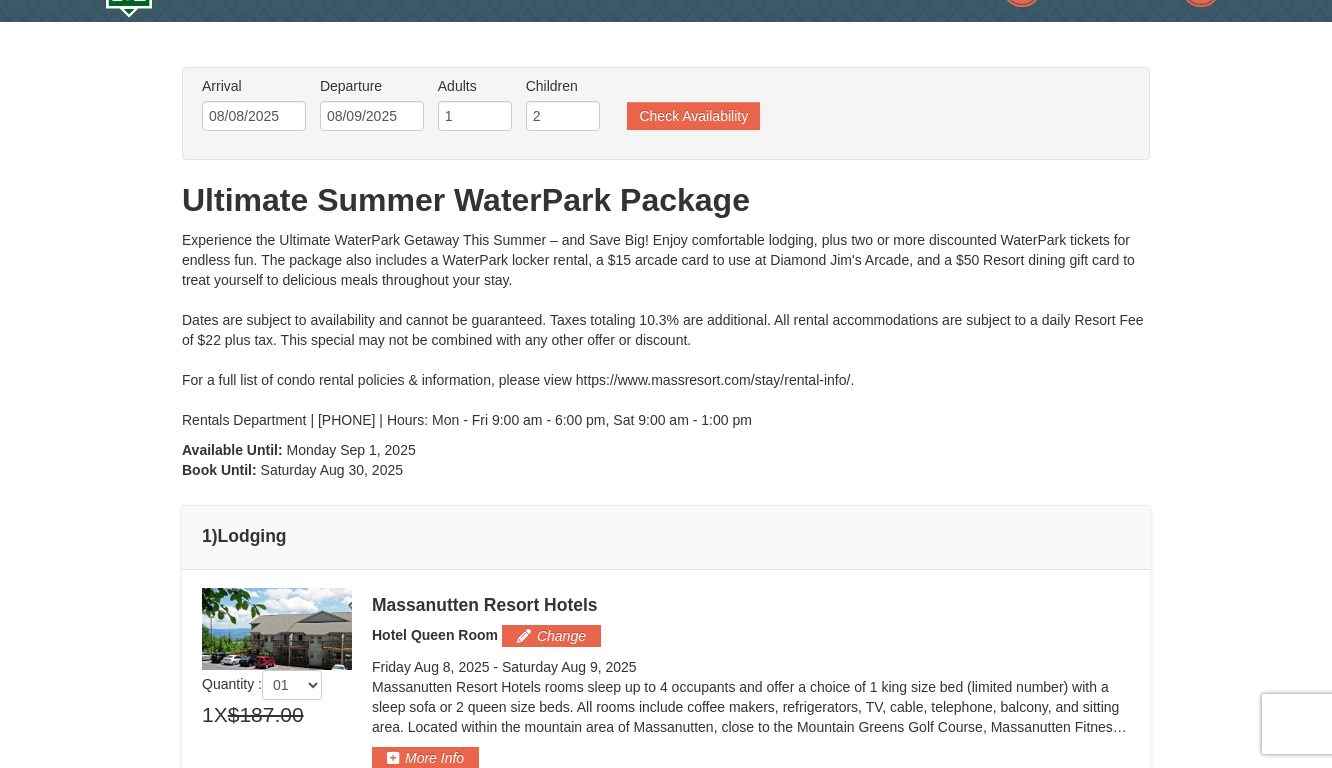 click on "From:
To:
Adults:
1
Children:
2
Change
Arrival Please format dates MM/DD/YYYY Please format dates MM/DD/YYYY
[DATE]
Departure Please format dates MM/DD/YYYY Please format dates MM/DD/YYYY
[DATE]
Adults 1" at bounding box center (666, 1153) 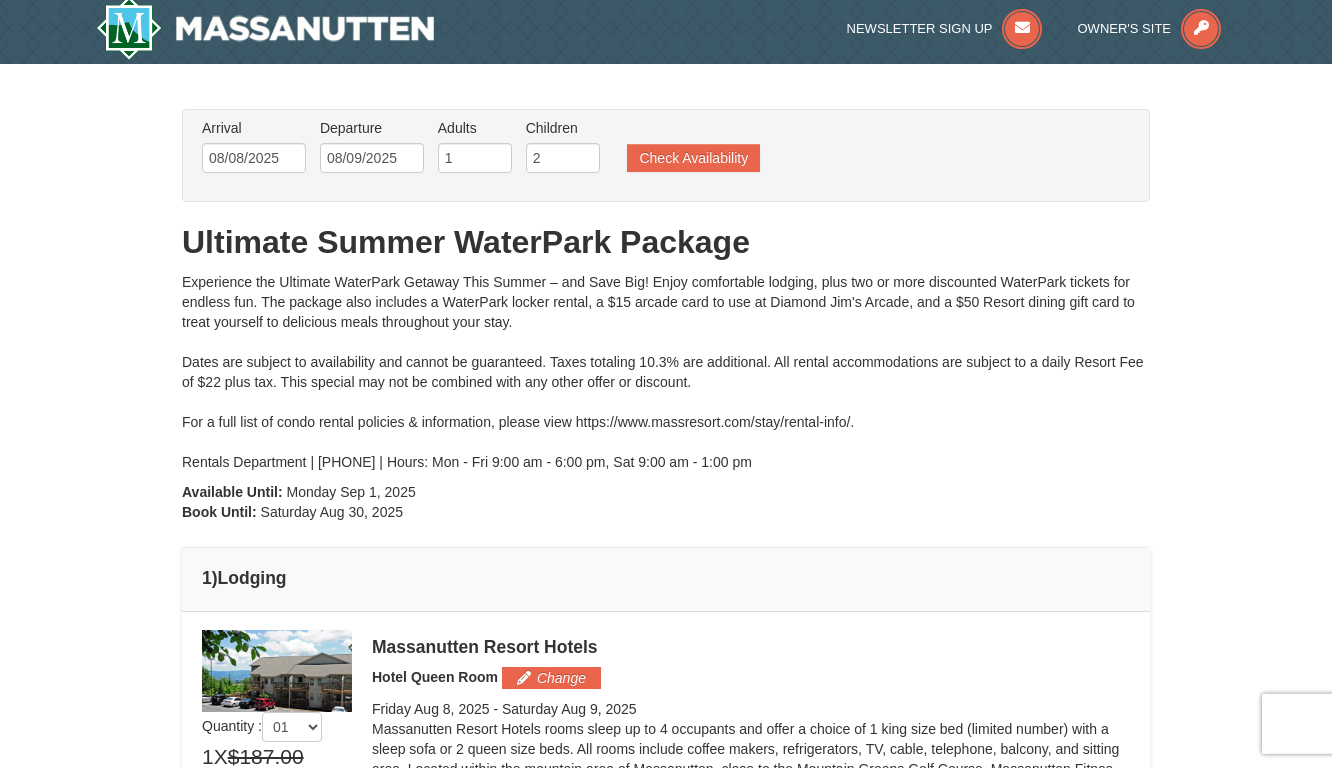 scroll, scrollTop: 0, scrollLeft: 0, axis: both 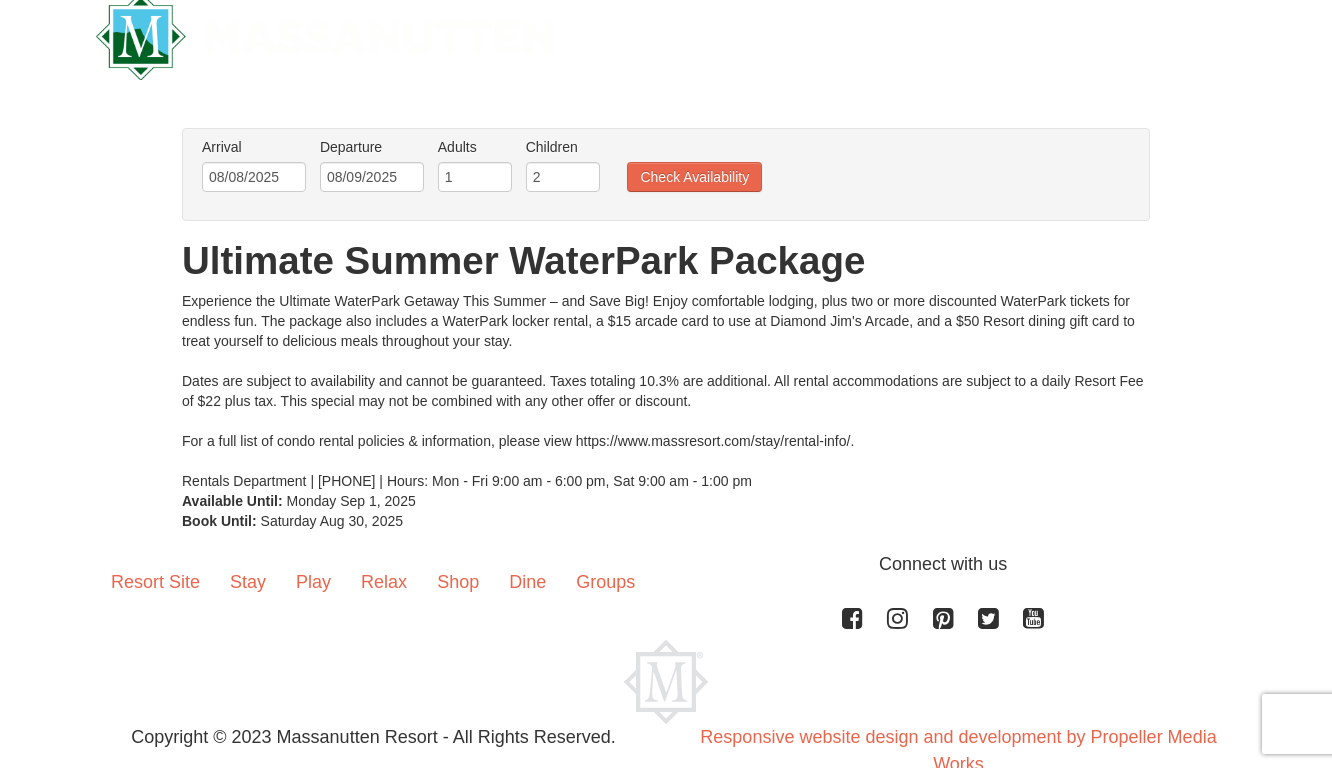 click on "×
From:
To:
Adults:
2
Children:
0
Change
Arrival Please format dates MM/DD/YYYY Please format dates MM/DD/YYYY
[DATE]
Departure Please format dates MM/DD/YYYY Please format dates MM/DD/YYYY
[DATE]
Adults
1" at bounding box center (666, 329) 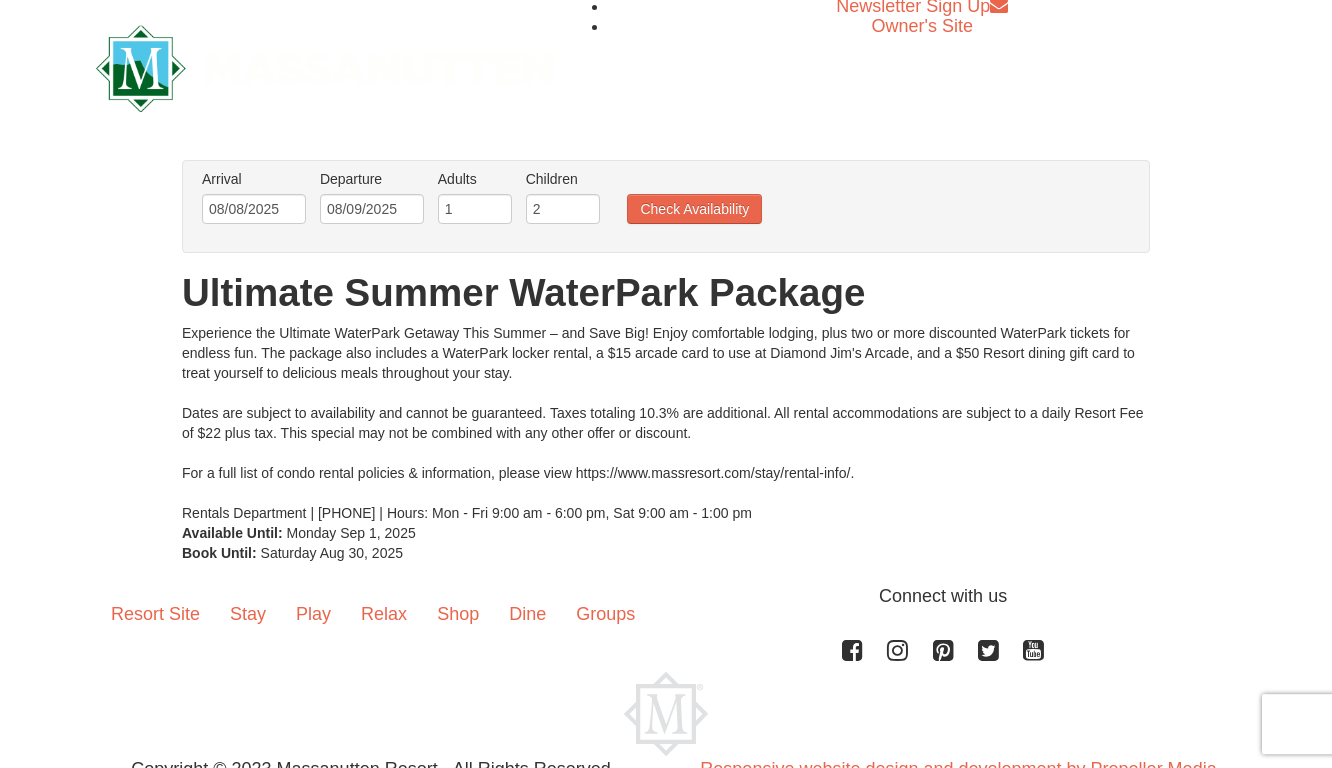 scroll, scrollTop: 0, scrollLeft: 0, axis: both 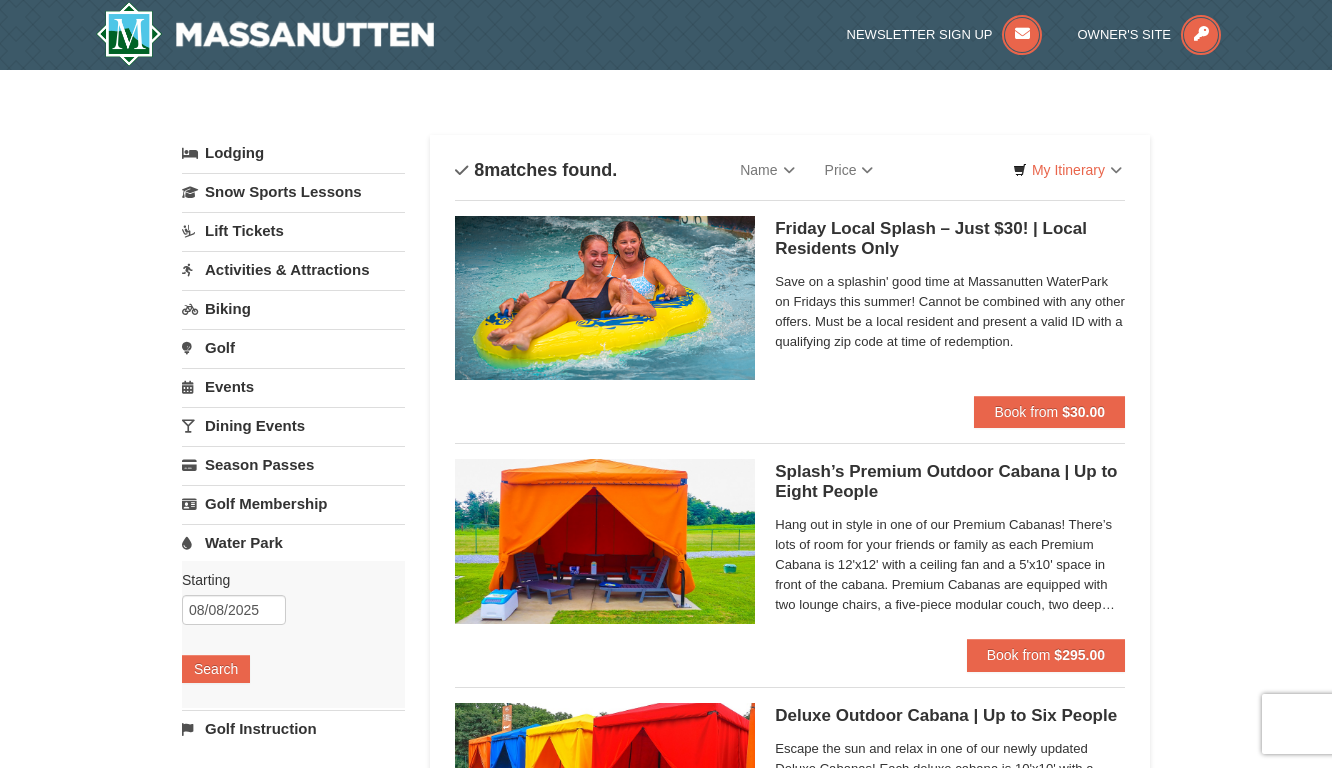 click on "×
Categories
List
Filter
My Itinerary
Questions?  1-540-289-9441
Lodging
Arrival Please format dates MM/DD/YYYY Please format dates MM/DD/YYYY
08/08/2025
Departure Please format dates MM/DD/YYYY Please format dates MM/DD/YYYY
08/10/2025
2 0" at bounding box center [666, 1136] 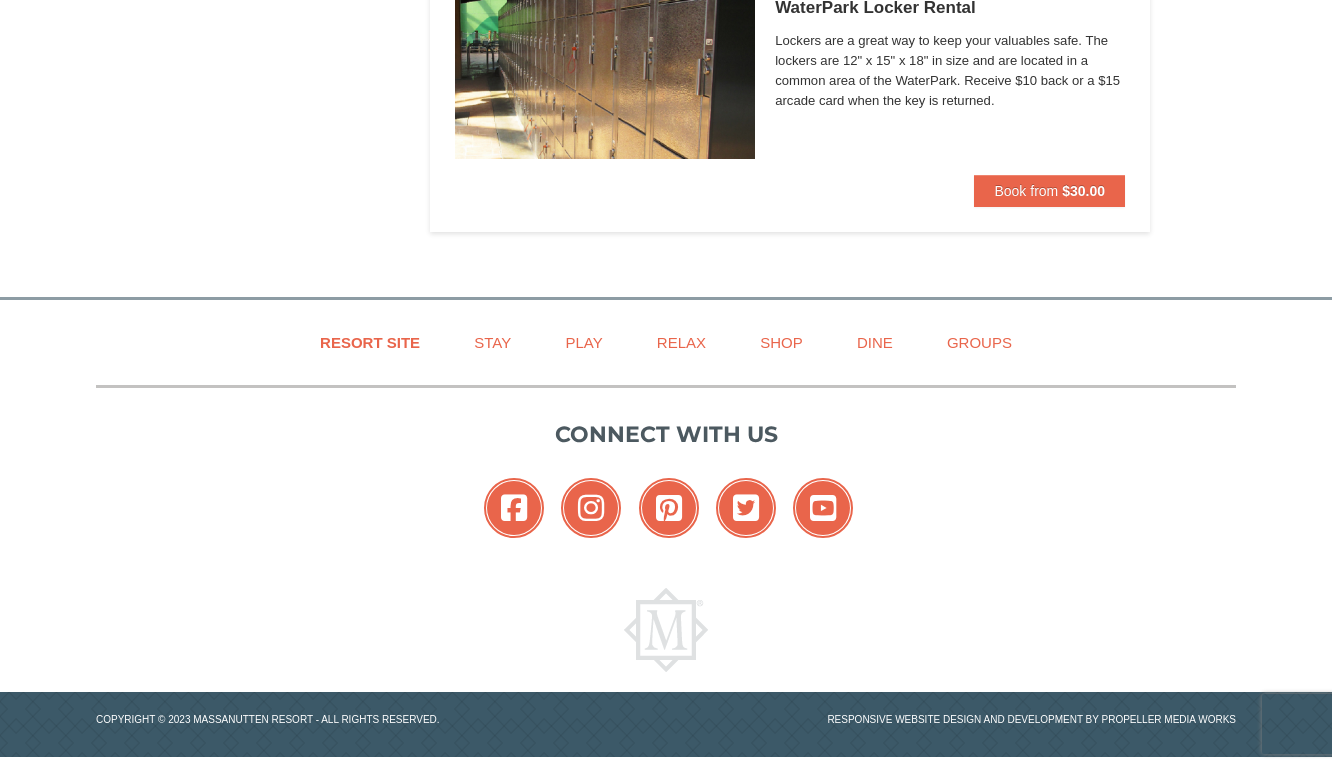 scroll, scrollTop: 1934, scrollLeft: 0, axis: vertical 